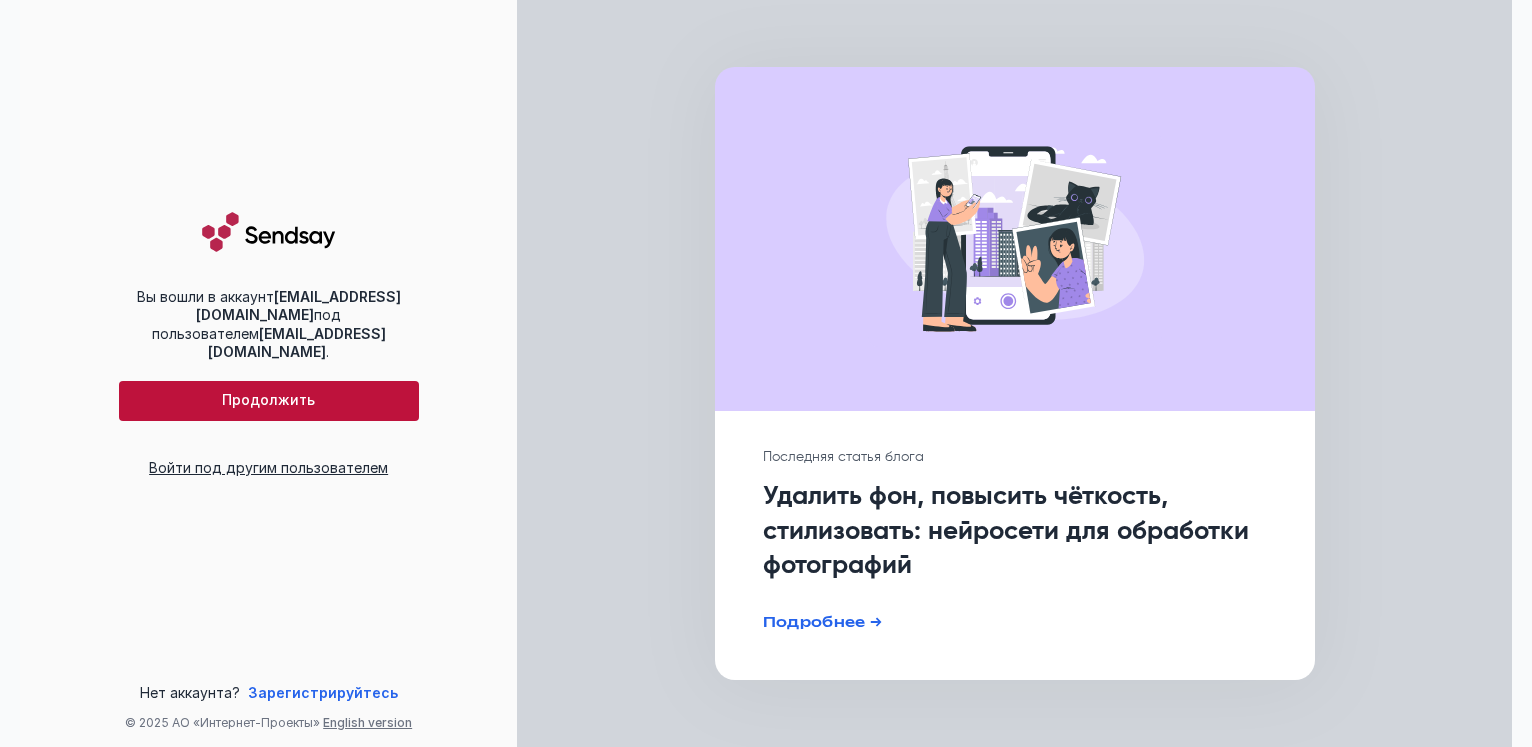 scroll, scrollTop: 0, scrollLeft: 0, axis: both 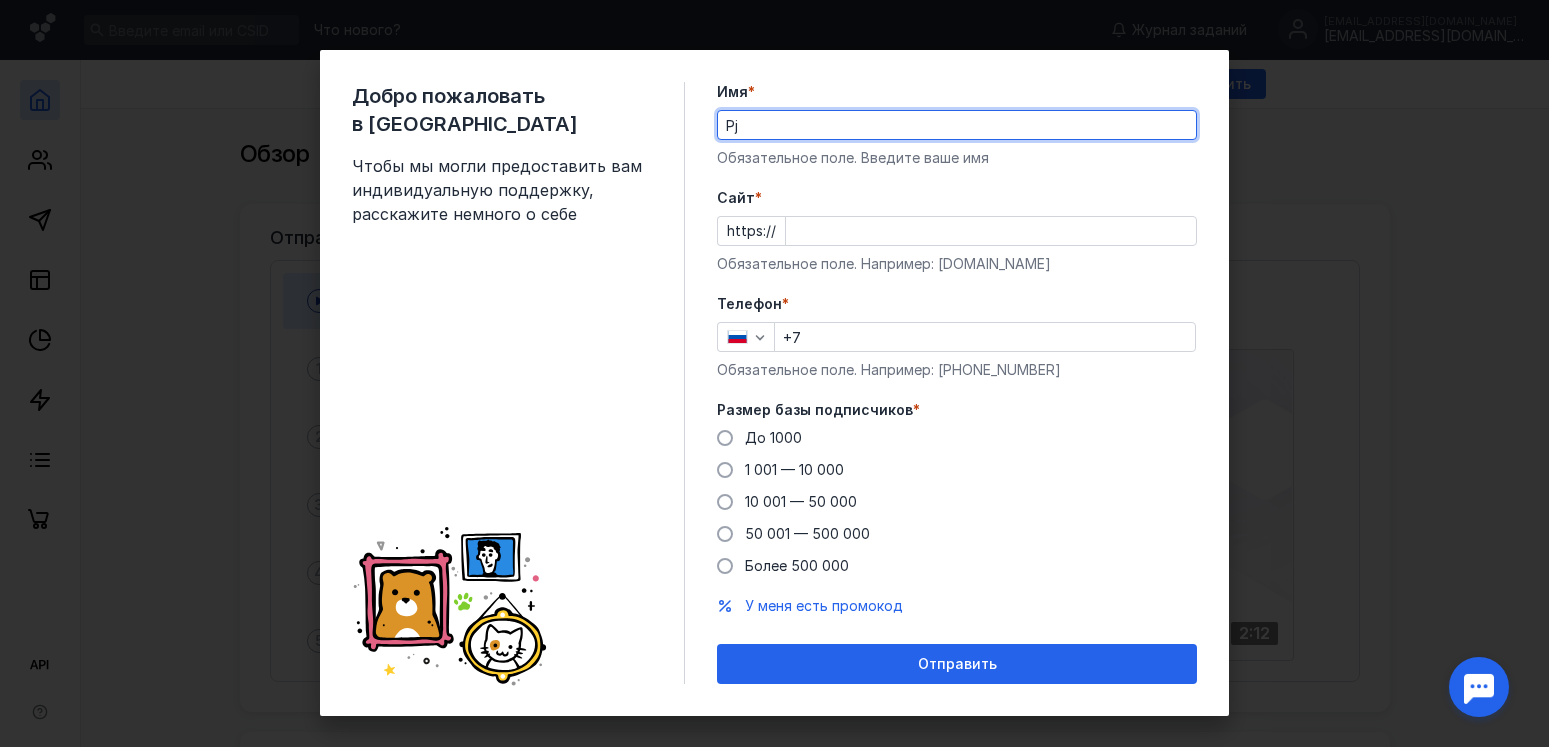 type on "P" 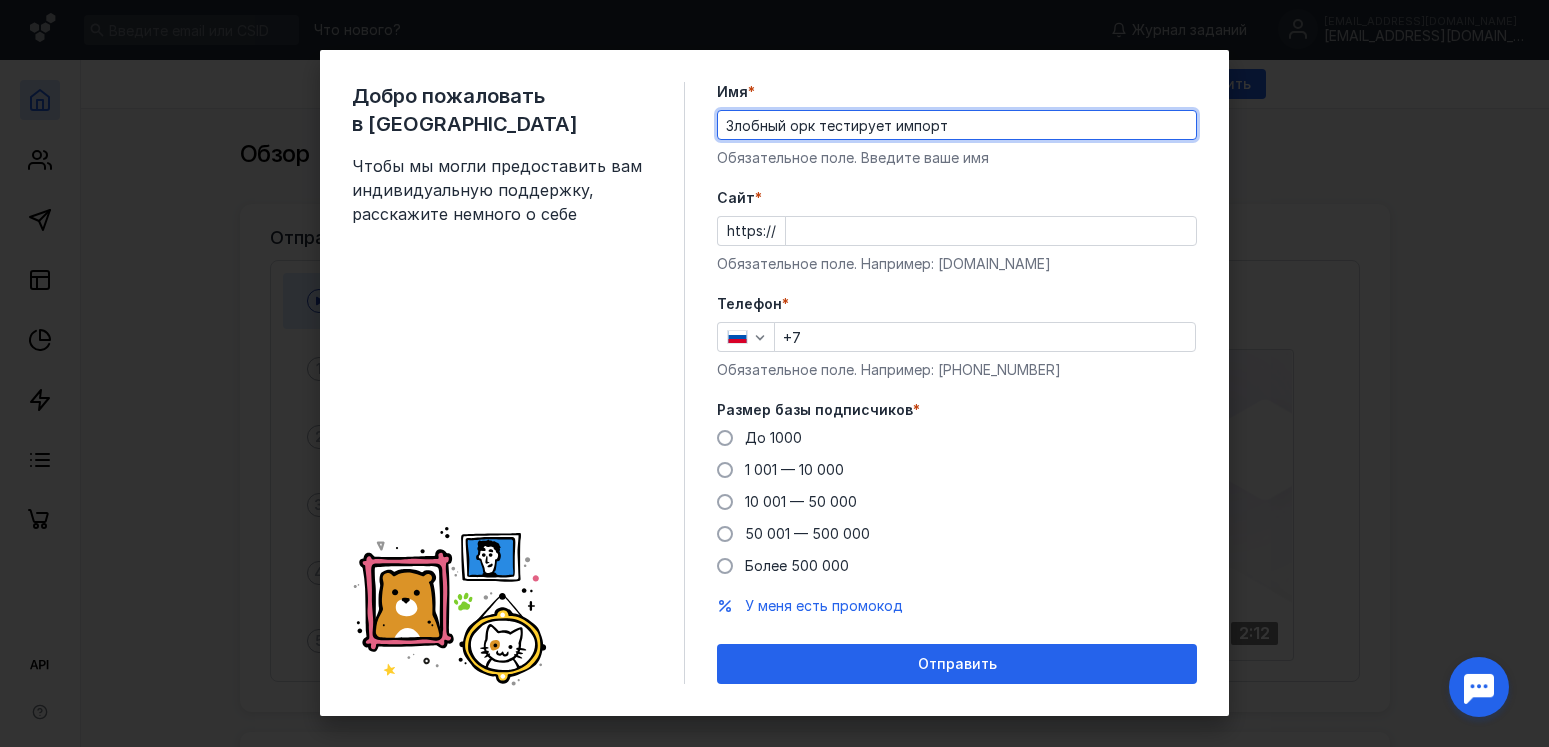 type on "Злобный орк тестирует импорт" 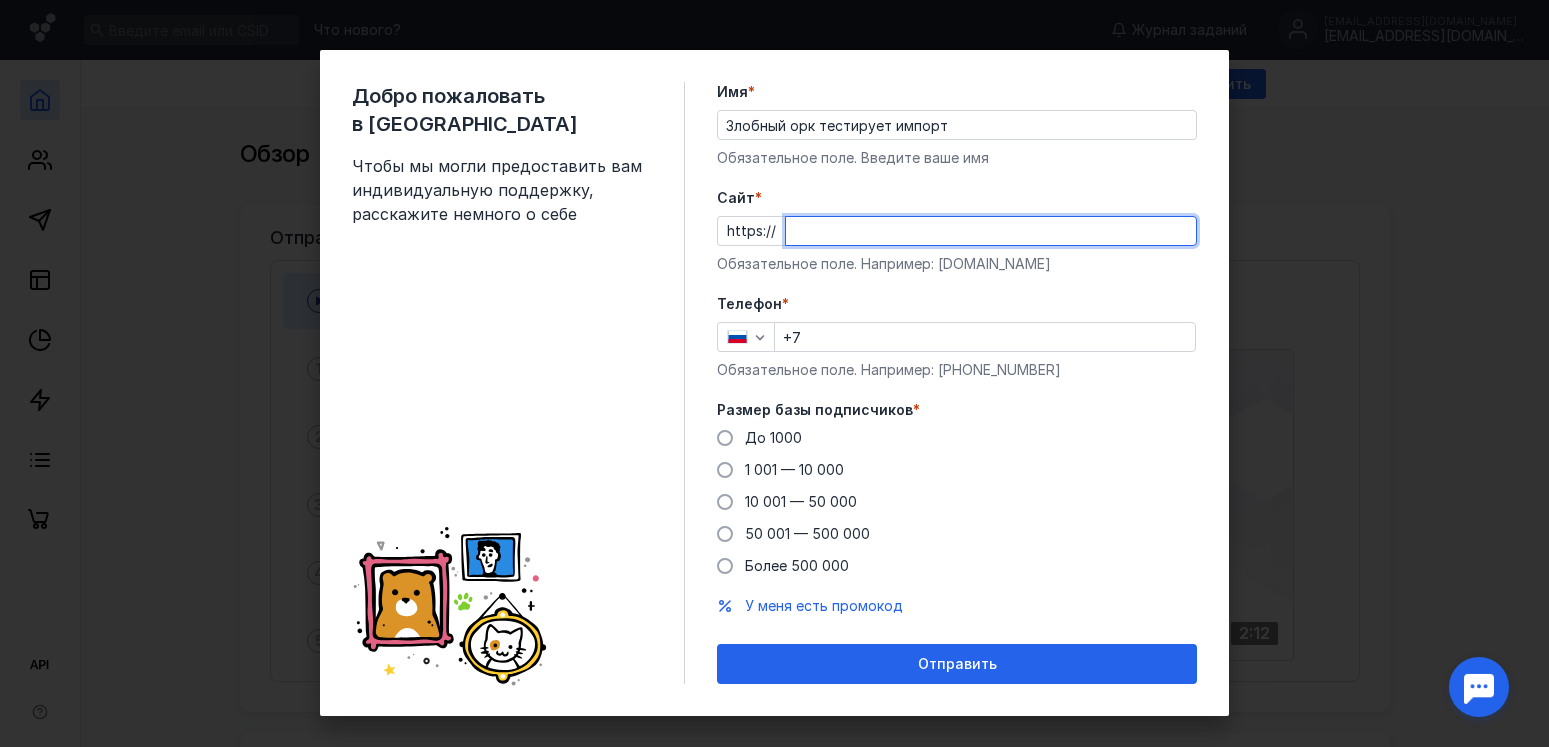 click on "Cайт  *" at bounding box center (991, 231) 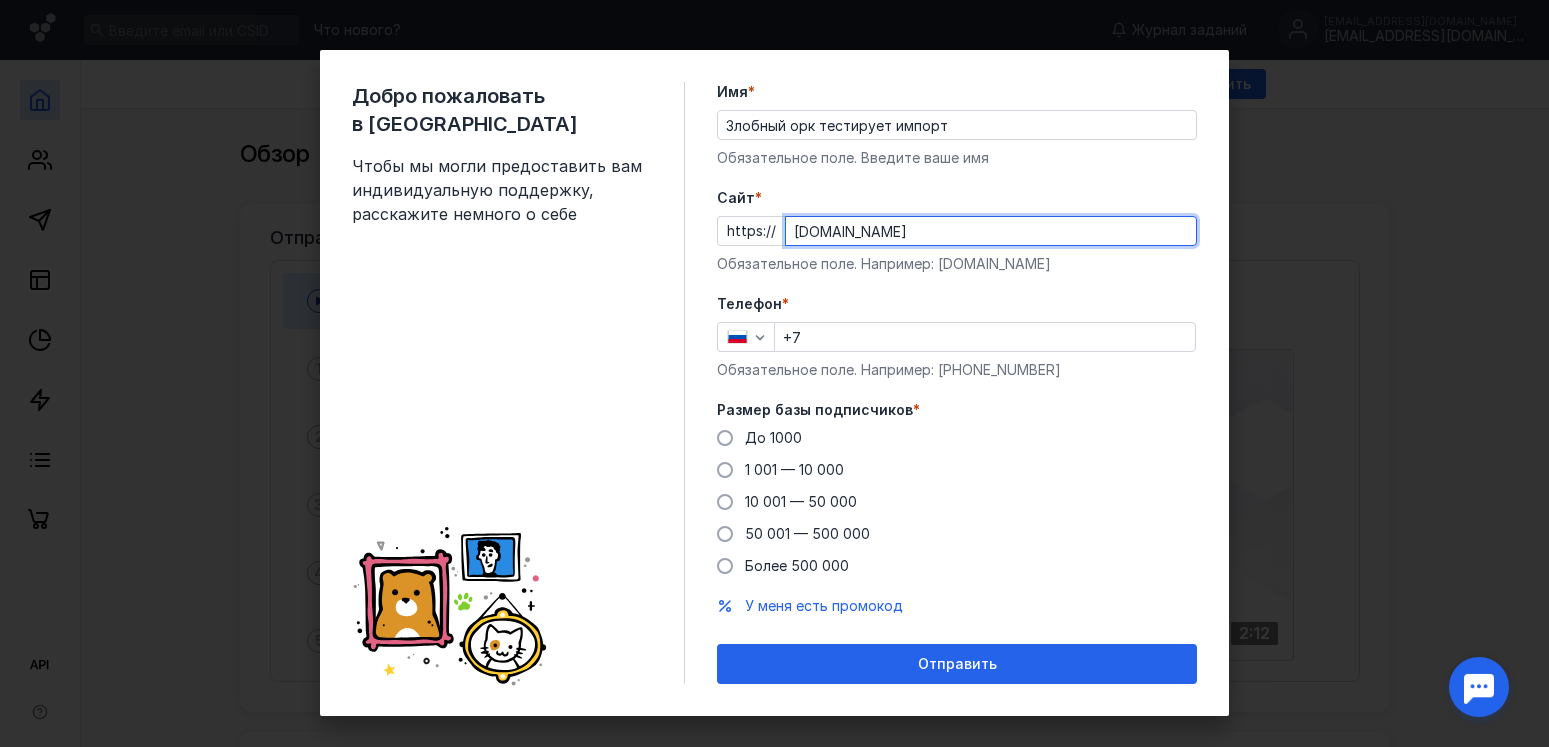 type on "sendsay.ru" 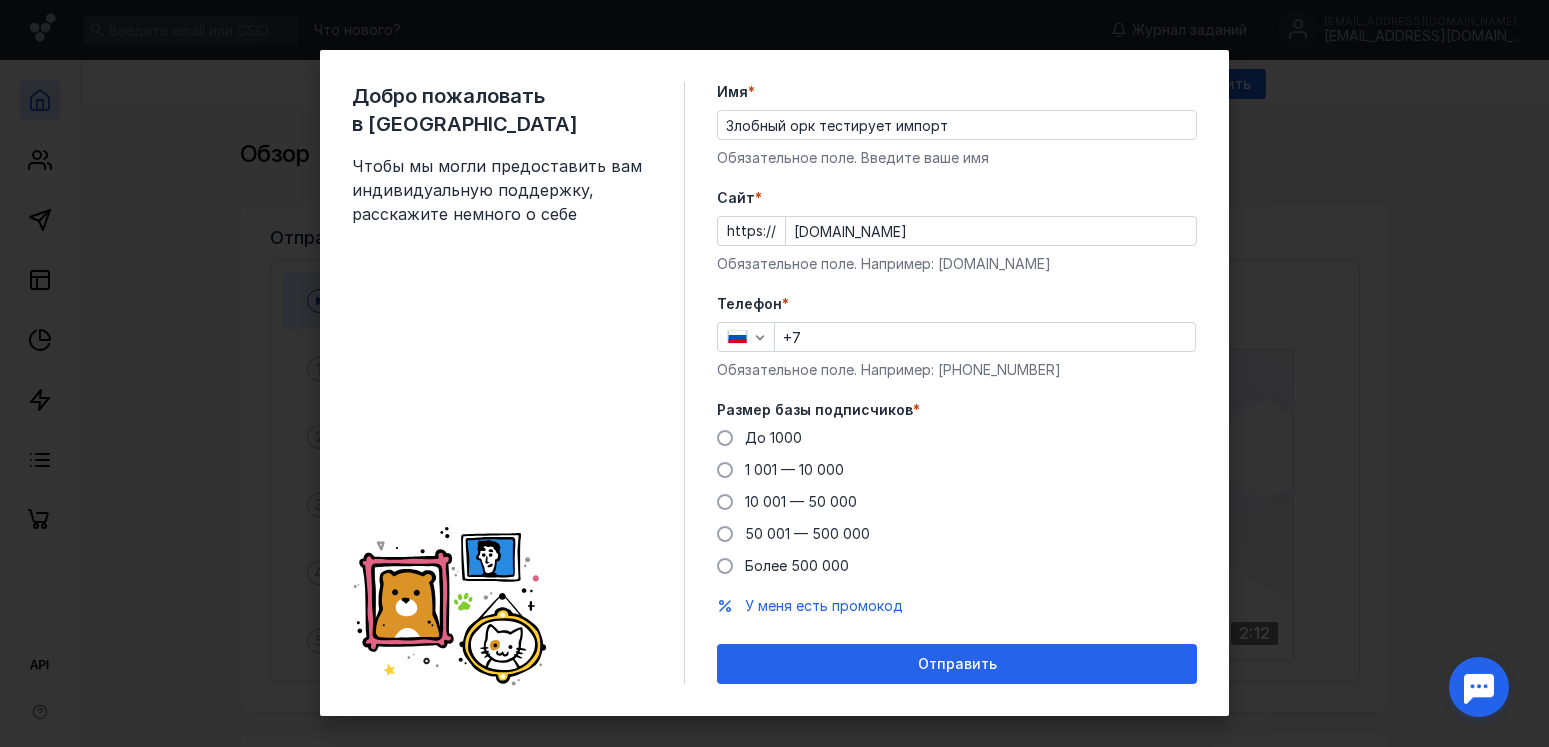 click on "+7" at bounding box center (985, 337) 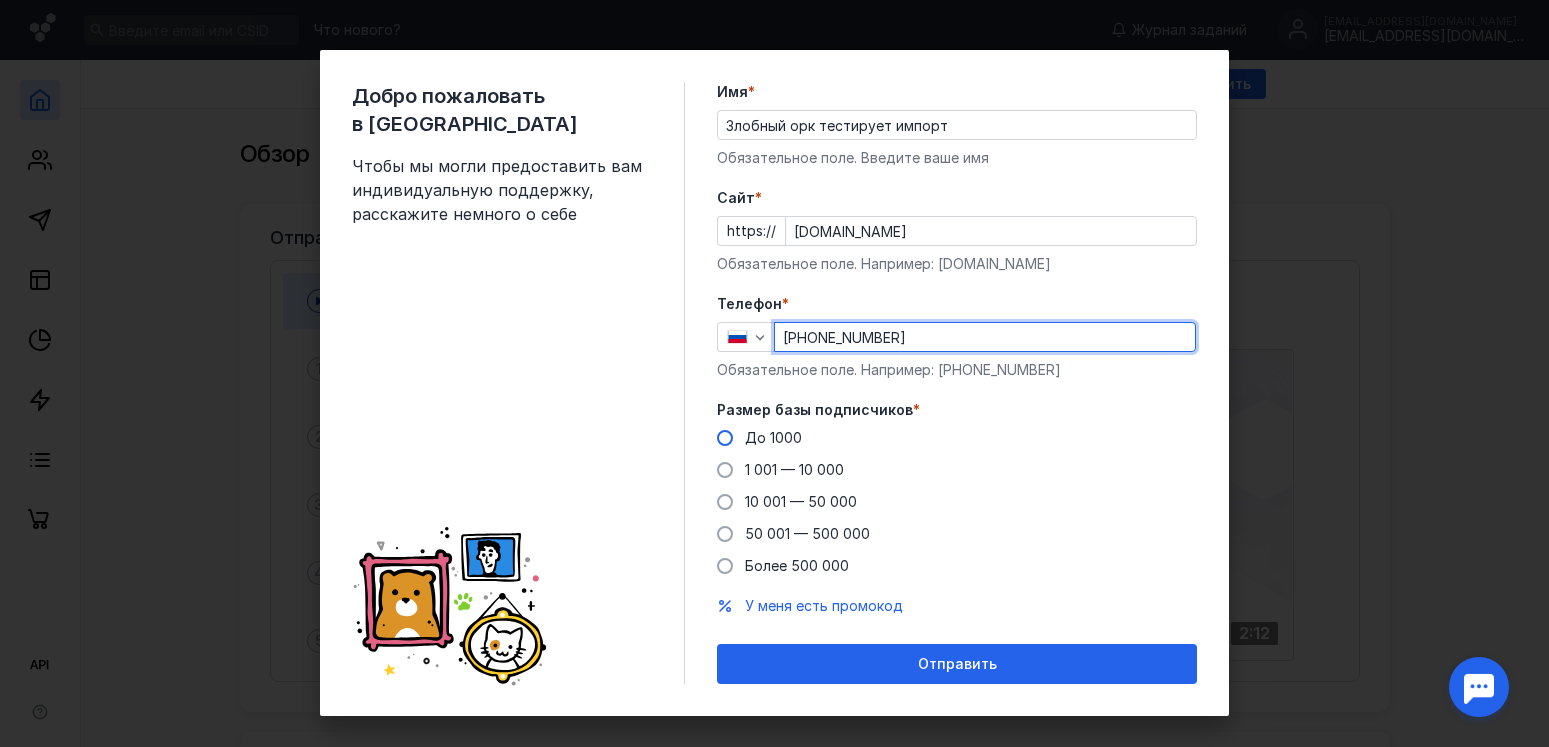 type on "+7 903 763-37-80" 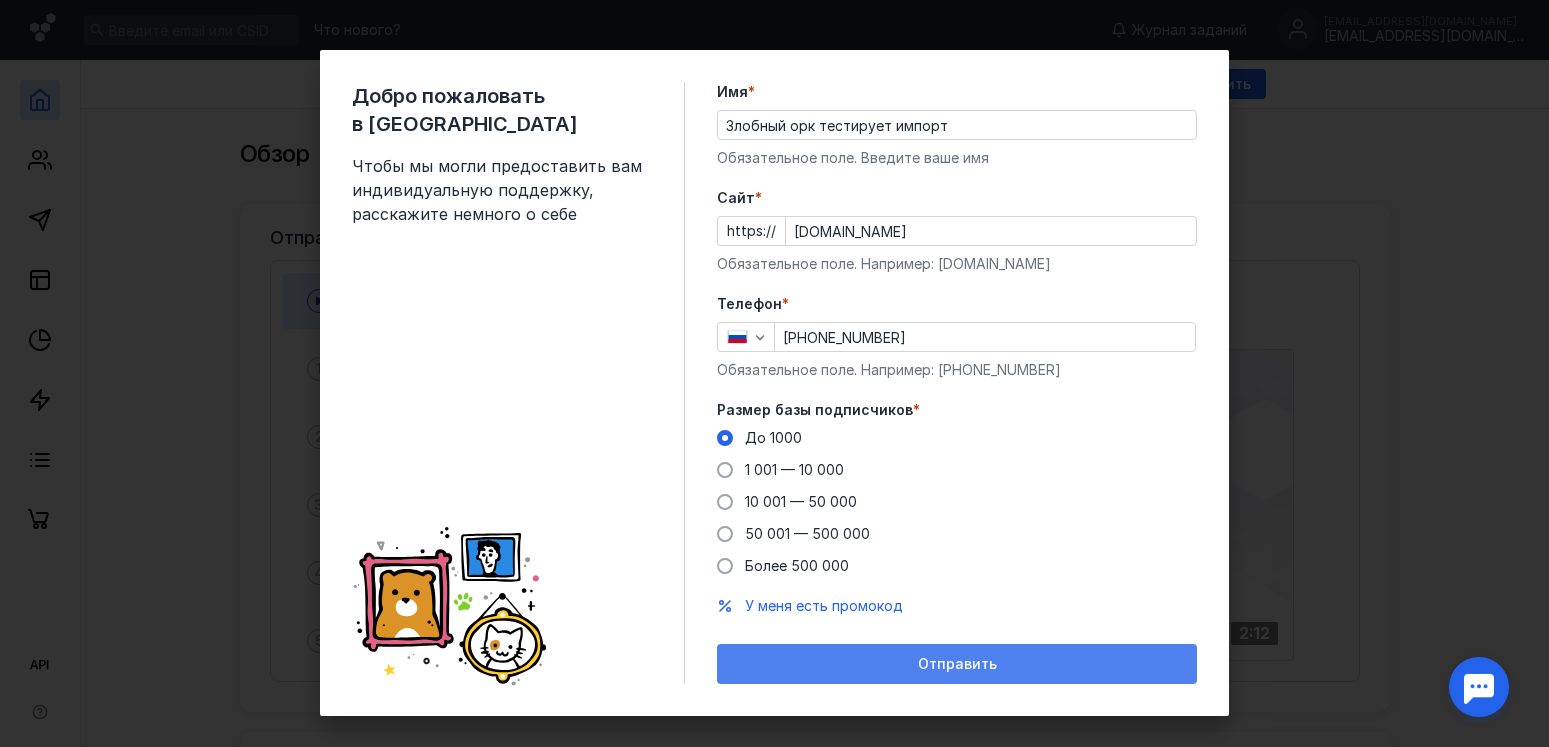 click on "Отправить" at bounding box center [957, 664] 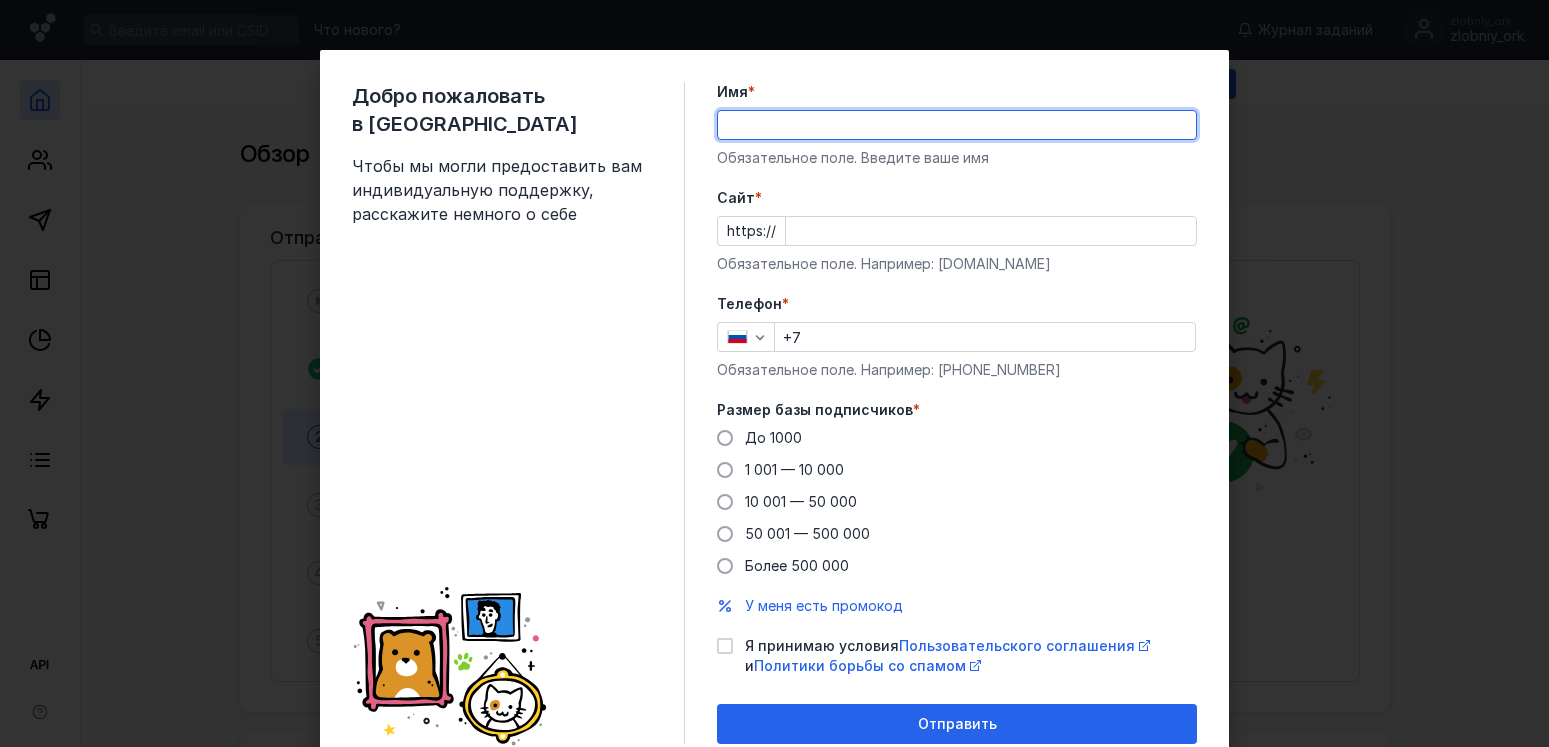 scroll, scrollTop: 0, scrollLeft: 0, axis: both 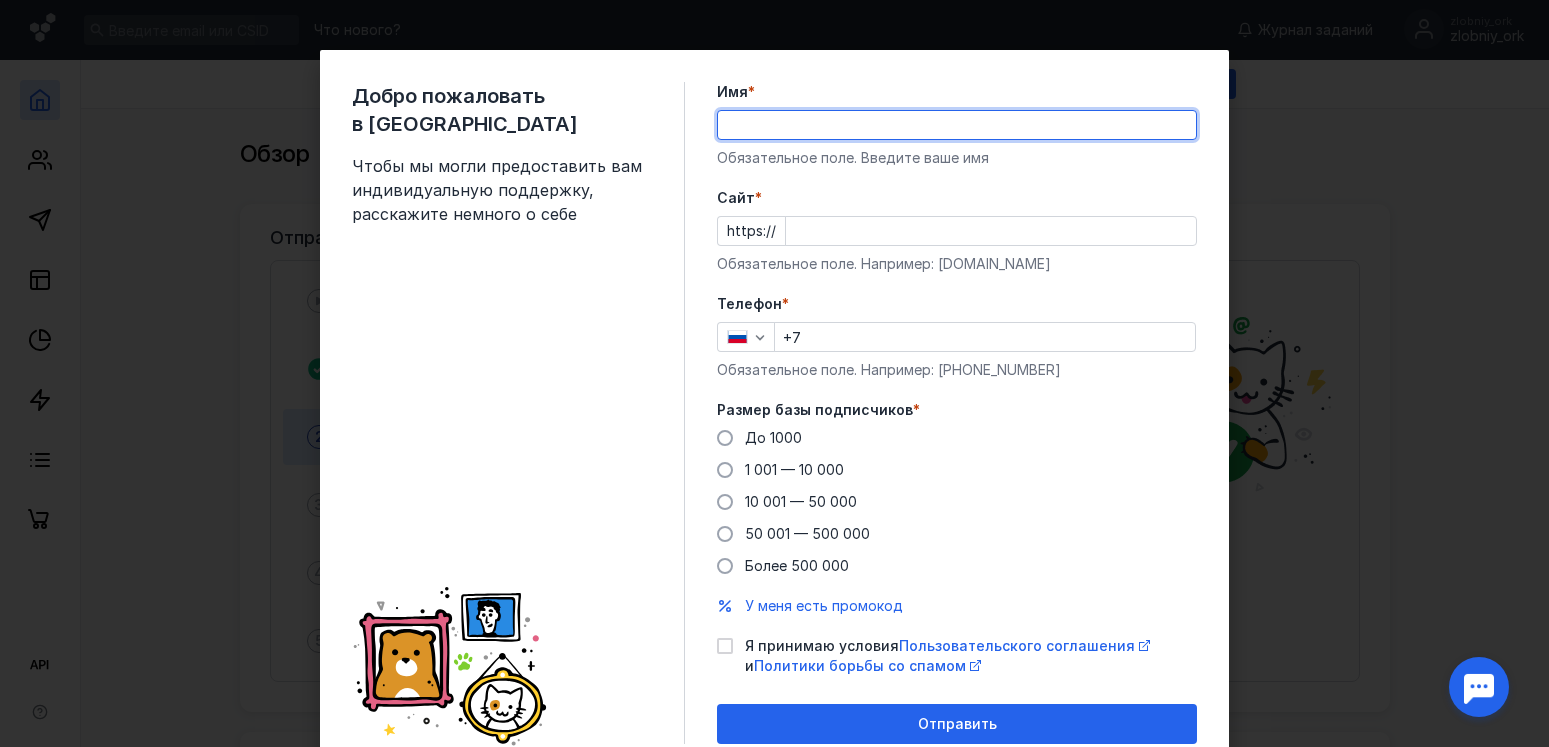 type on "z" 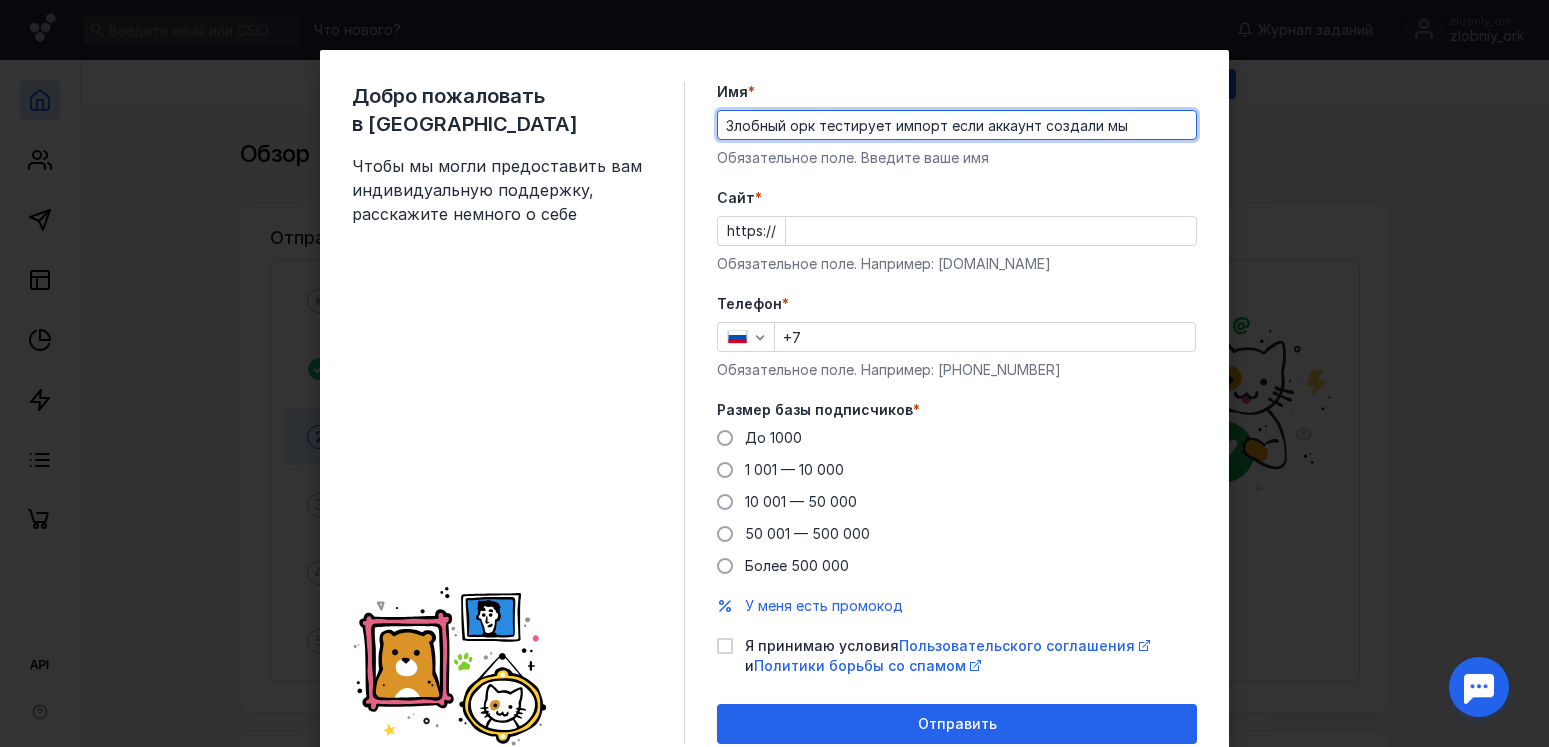 type on "Злобный орк тестирует импорт если аккаунт создали мы" 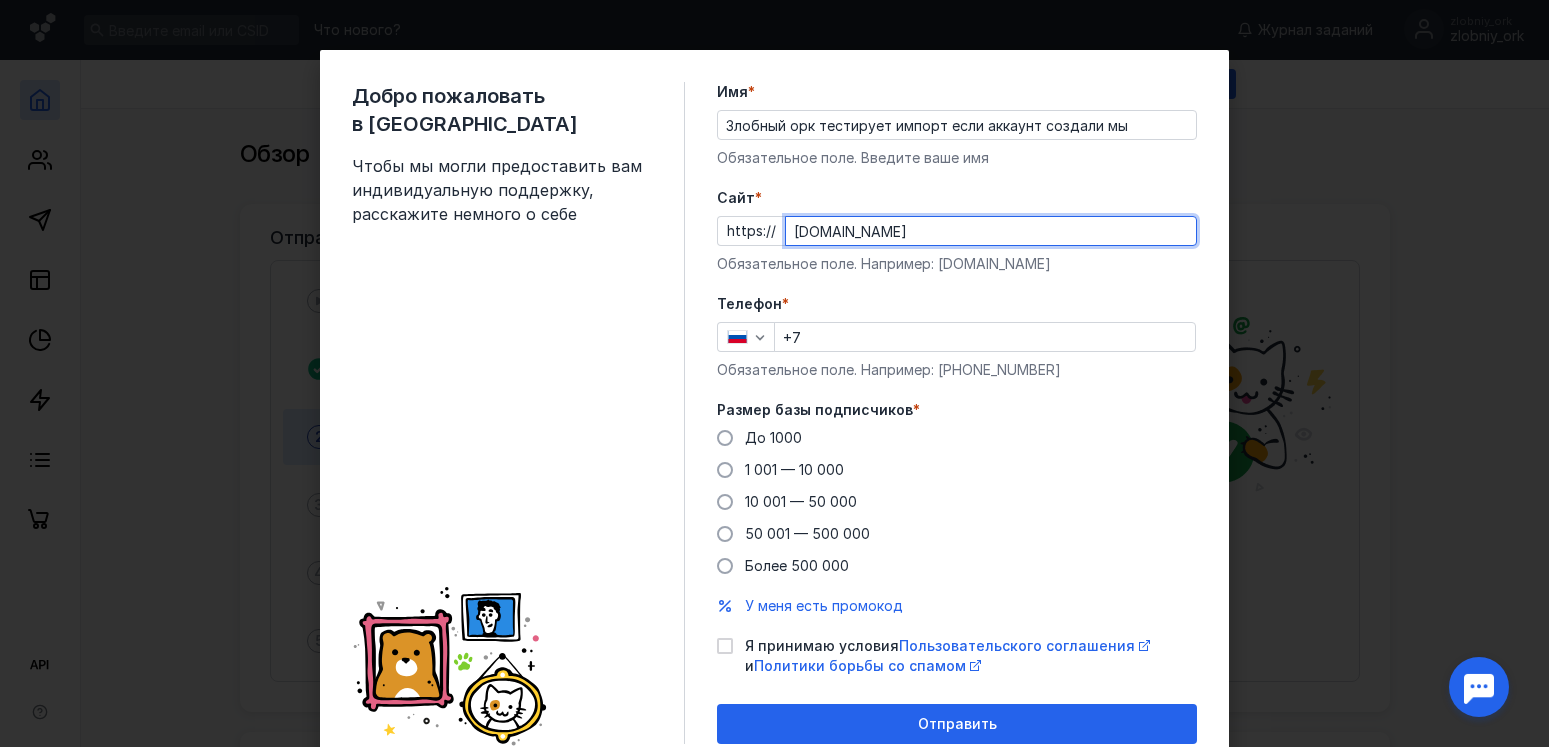 type on "sendsay.ru" 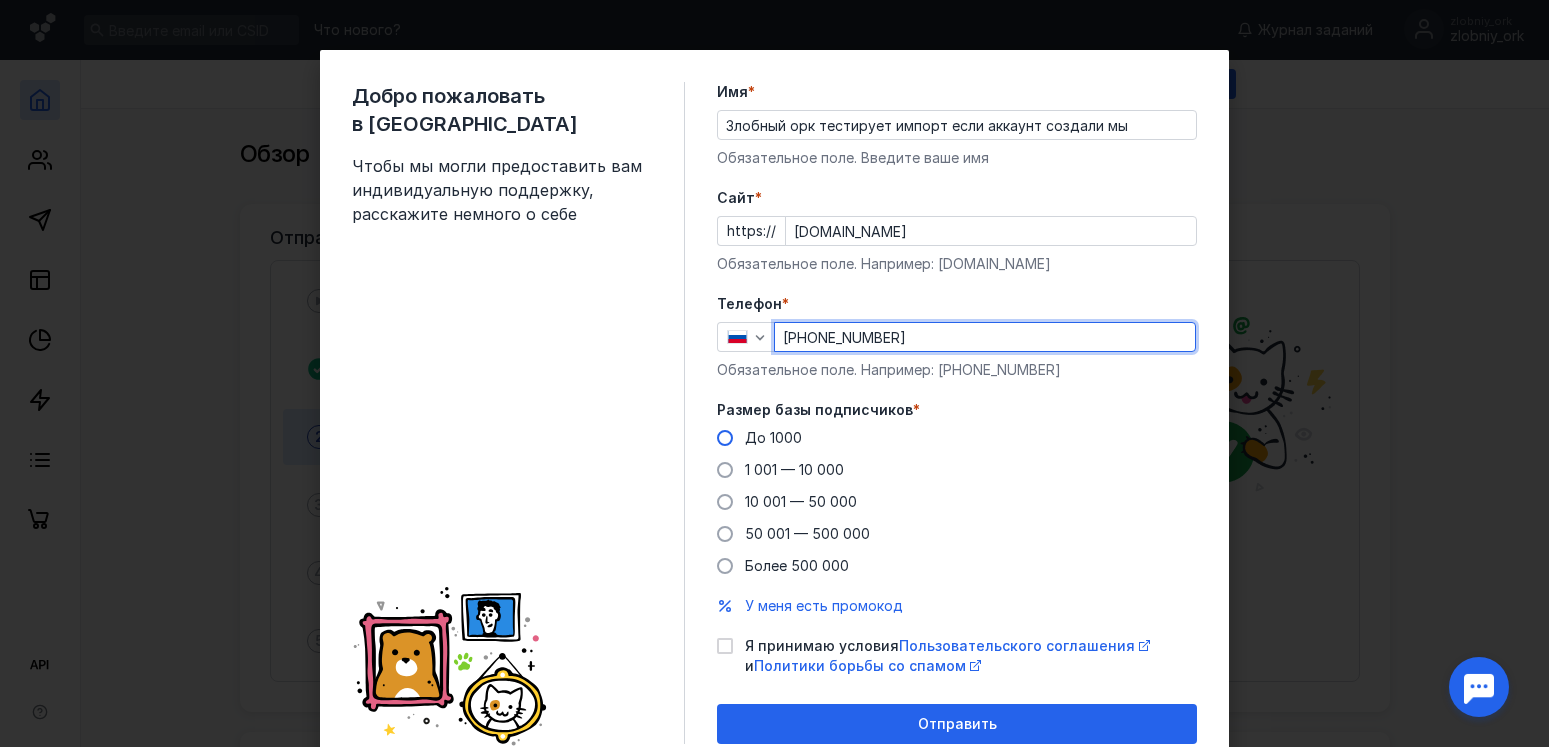 type on "+7 903 763-37-80" 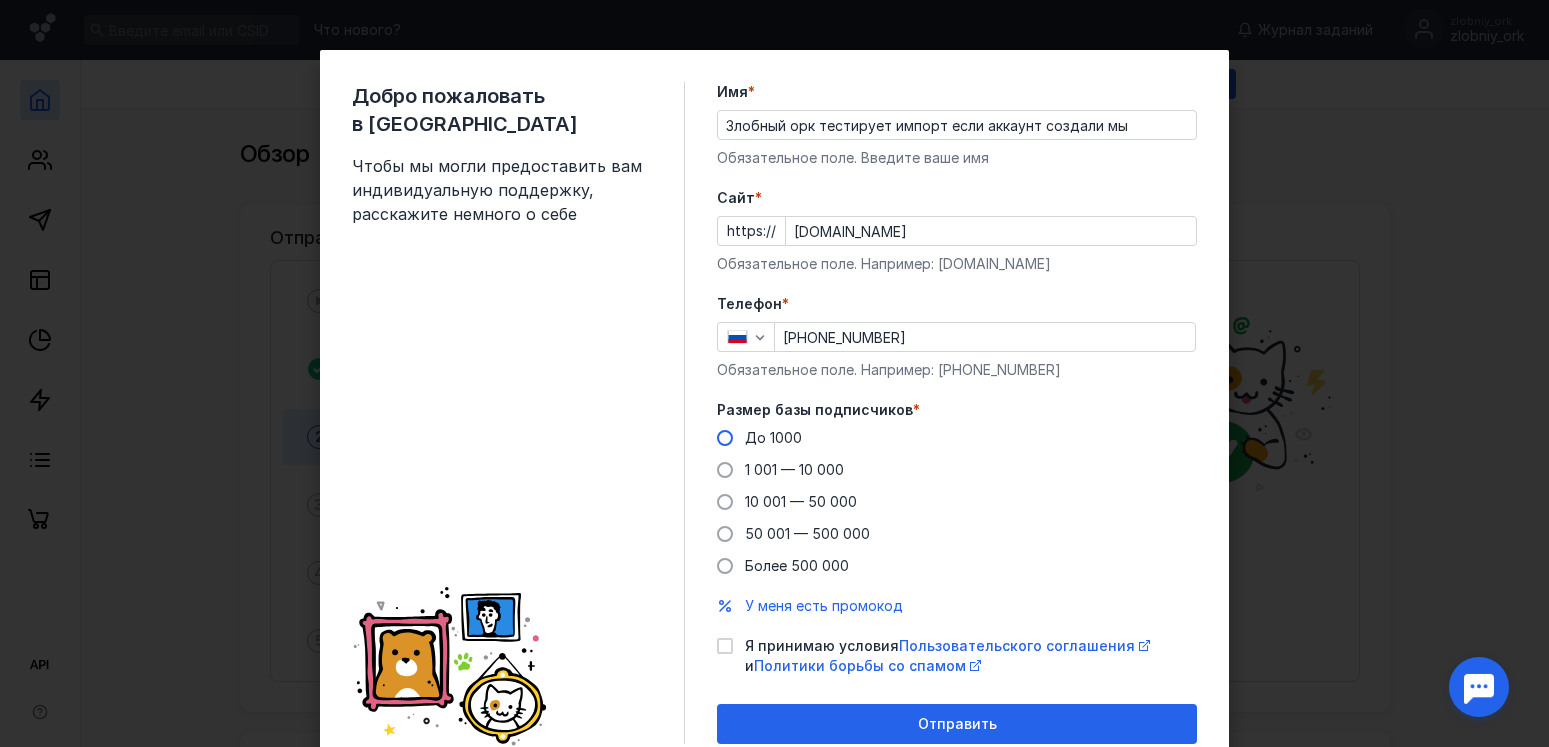 click on "До 1000" at bounding box center [773, 437] 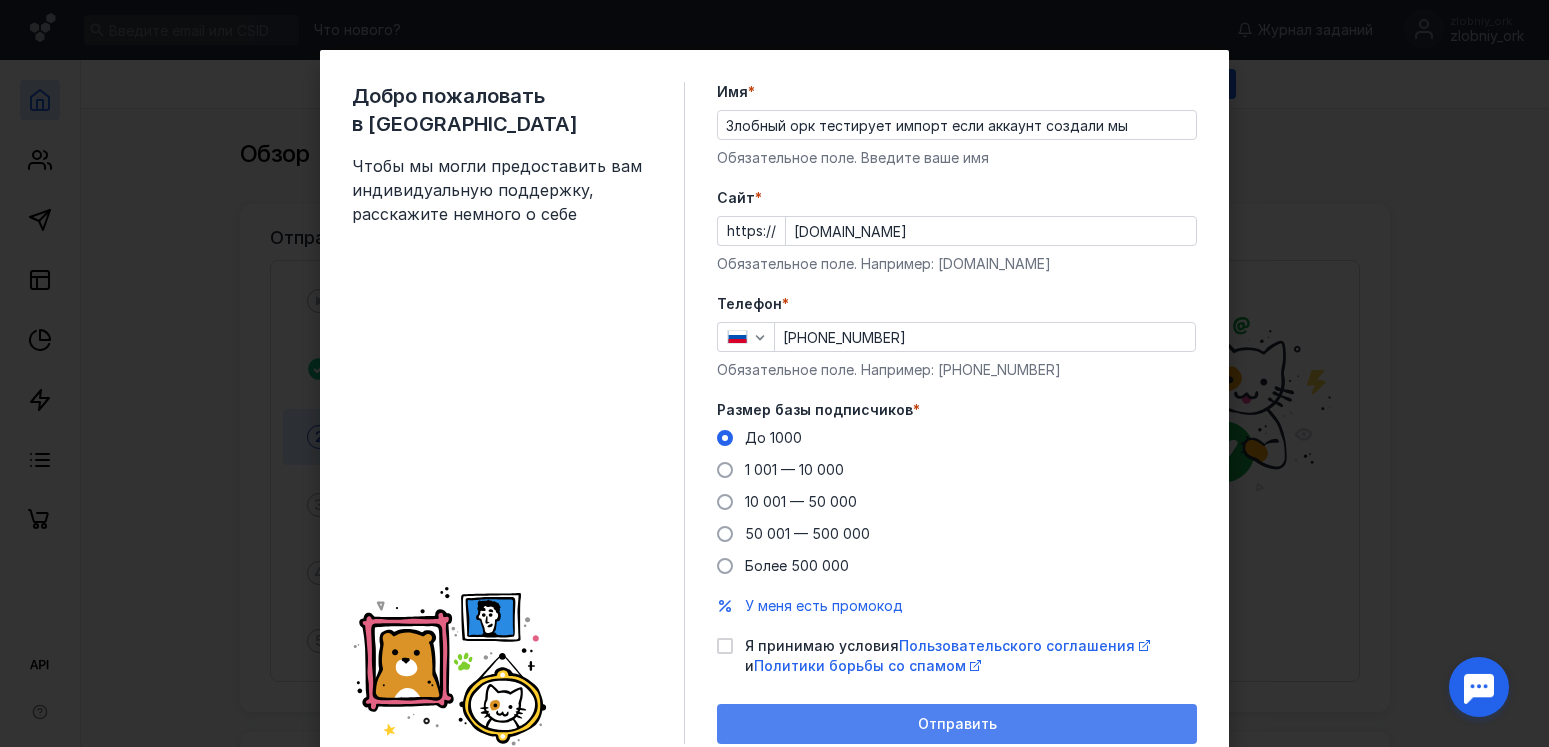 click on "Отправить" at bounding box center (957, 724) 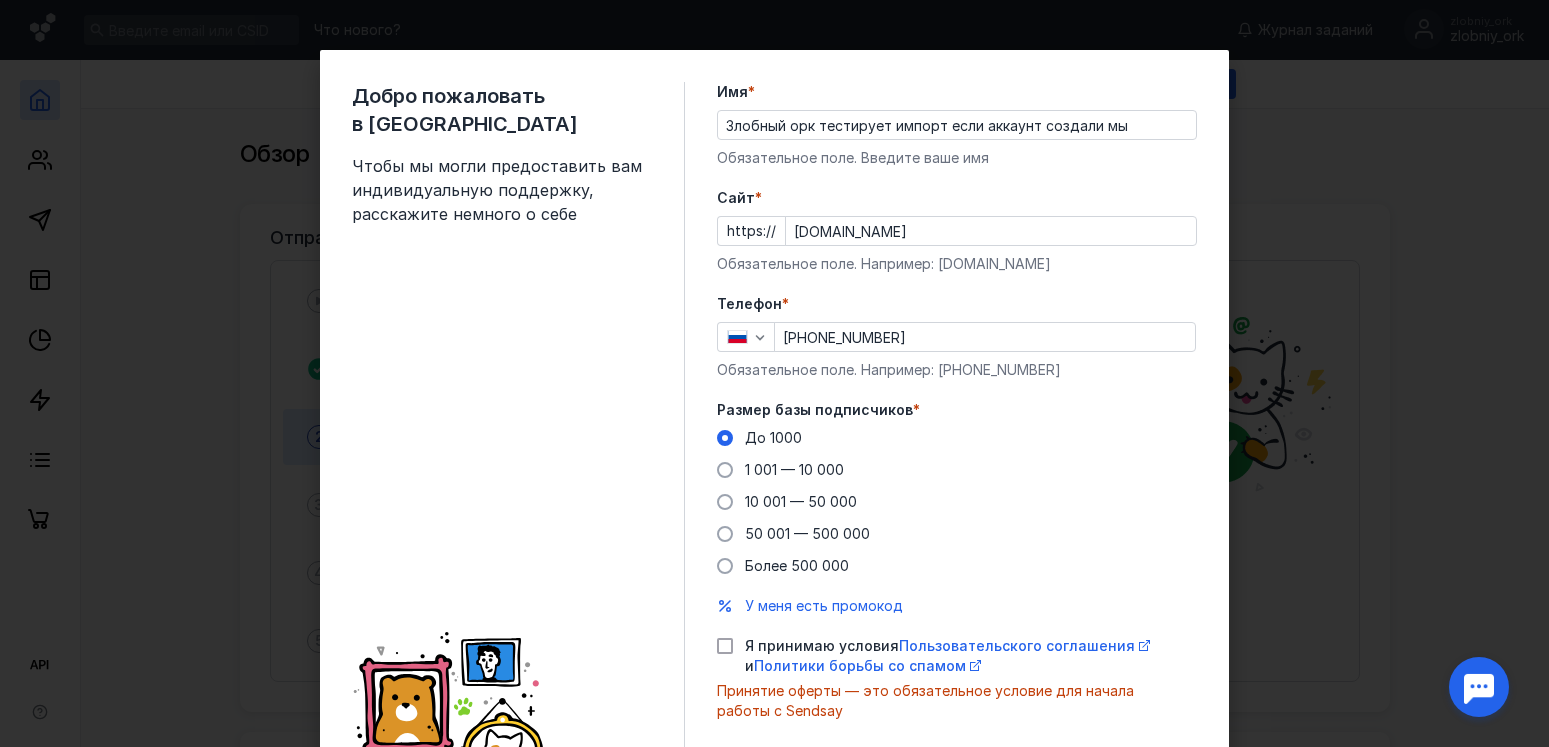click 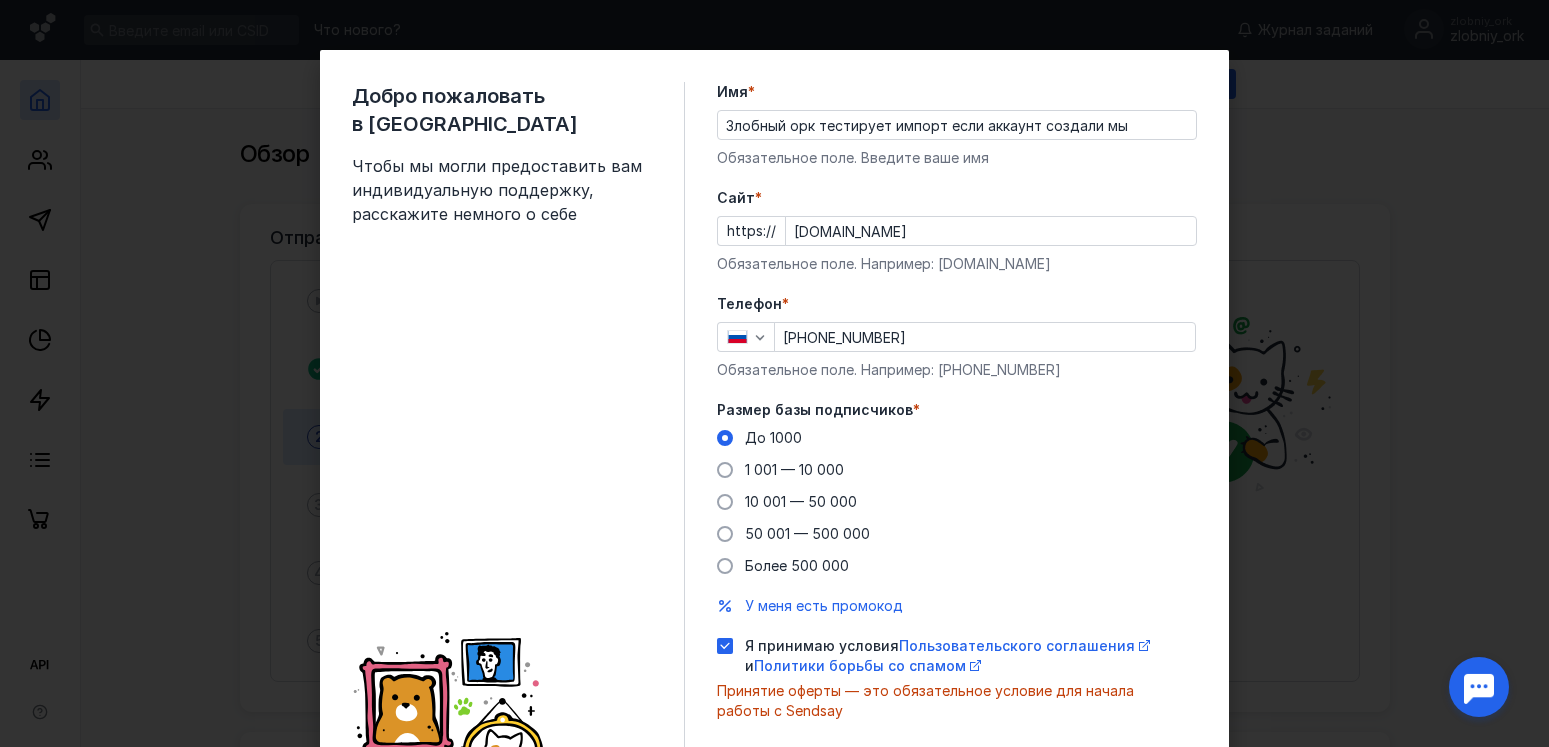 checkbox on "true" 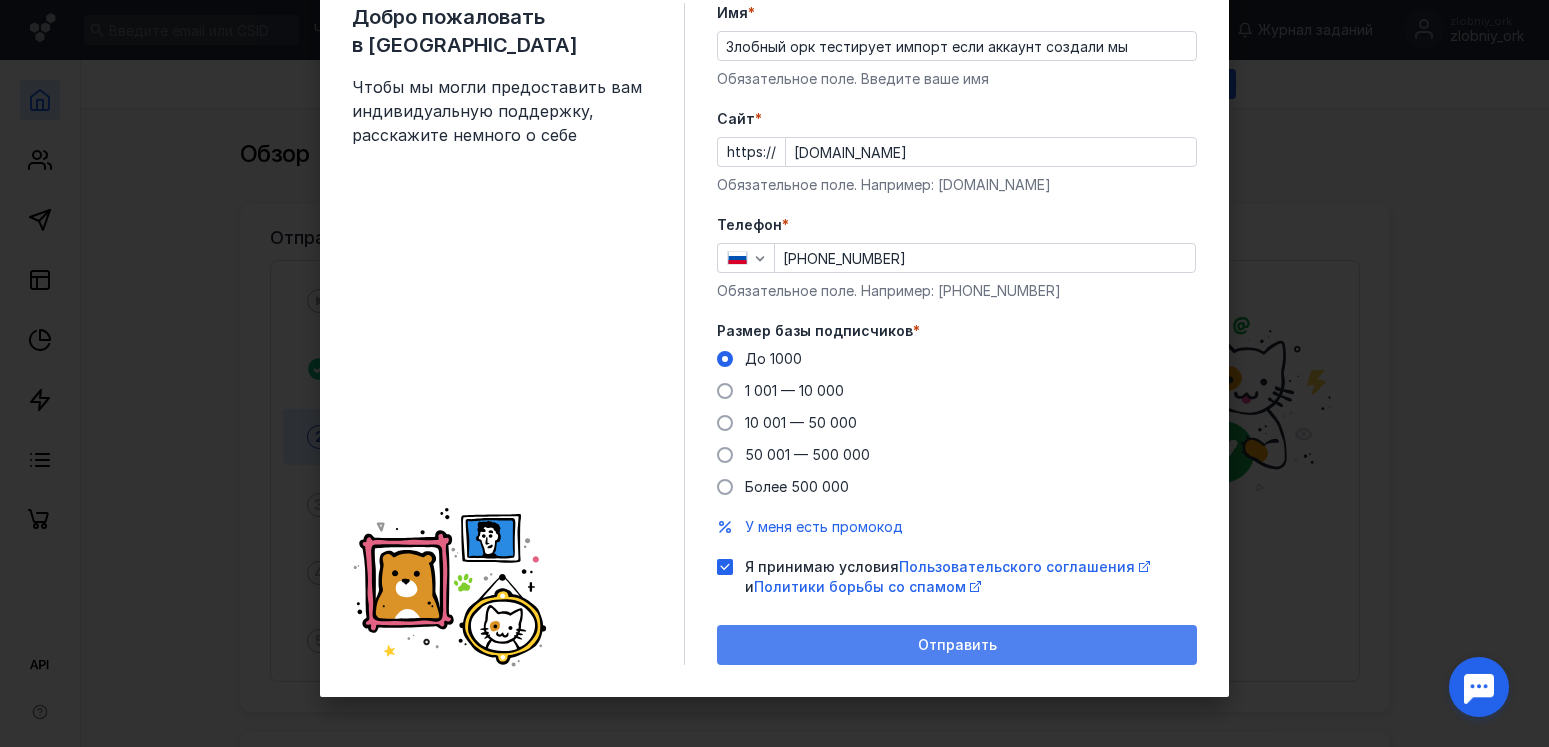 click on "Отправить" at bounding box center [957, 645] 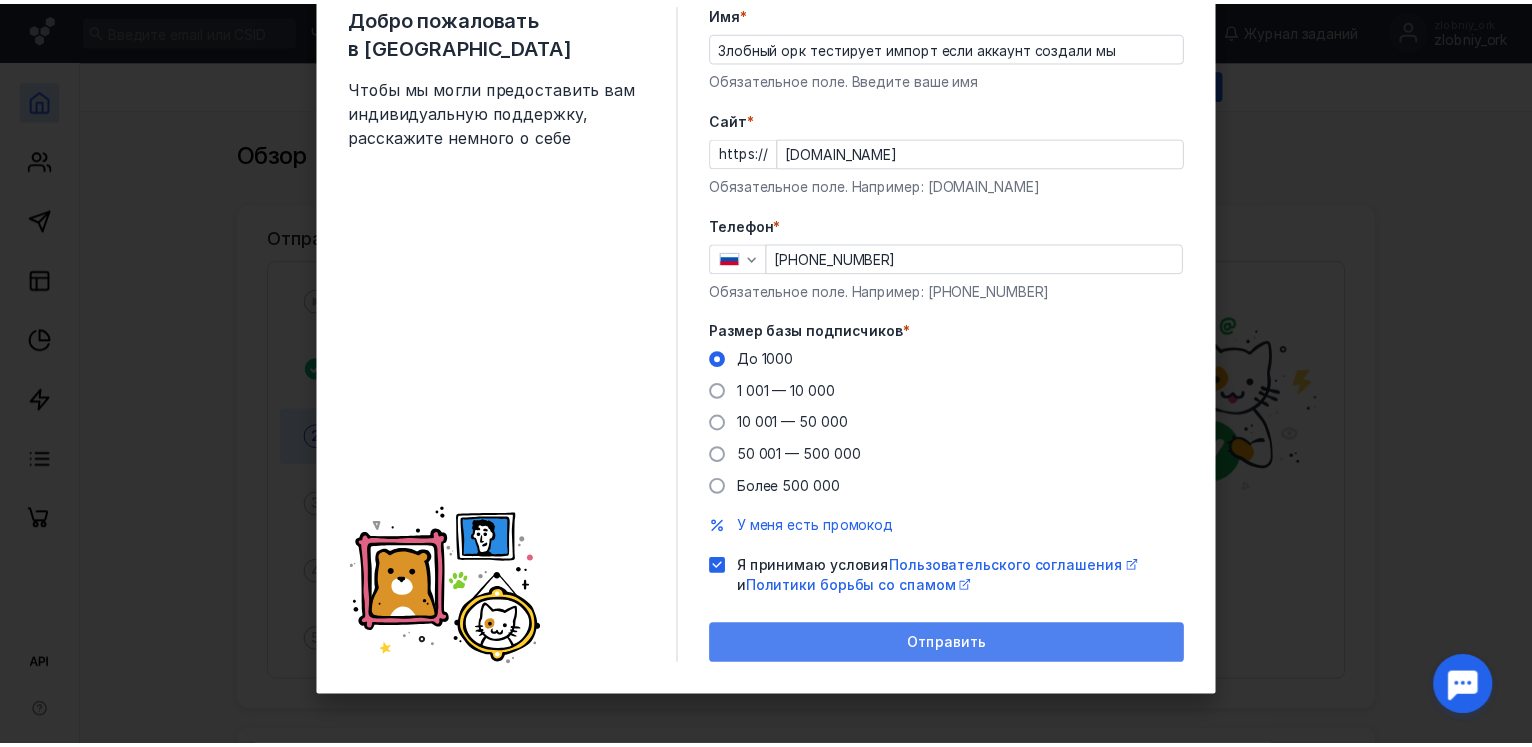 scroll, scrollTop: 19, scrollLeft: 0, axis: vertical 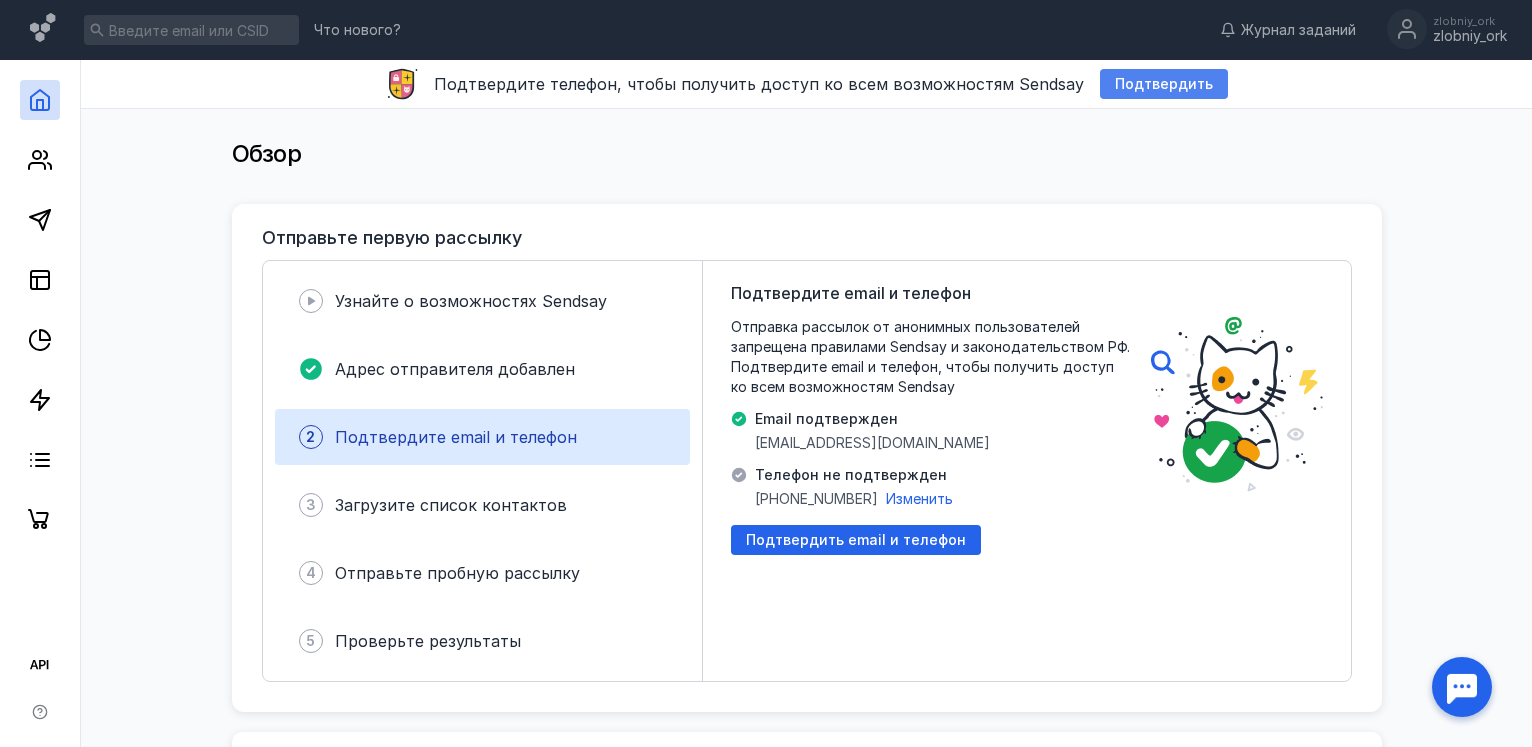 click on "Подтвердить" at bounding box center [1164, 84] 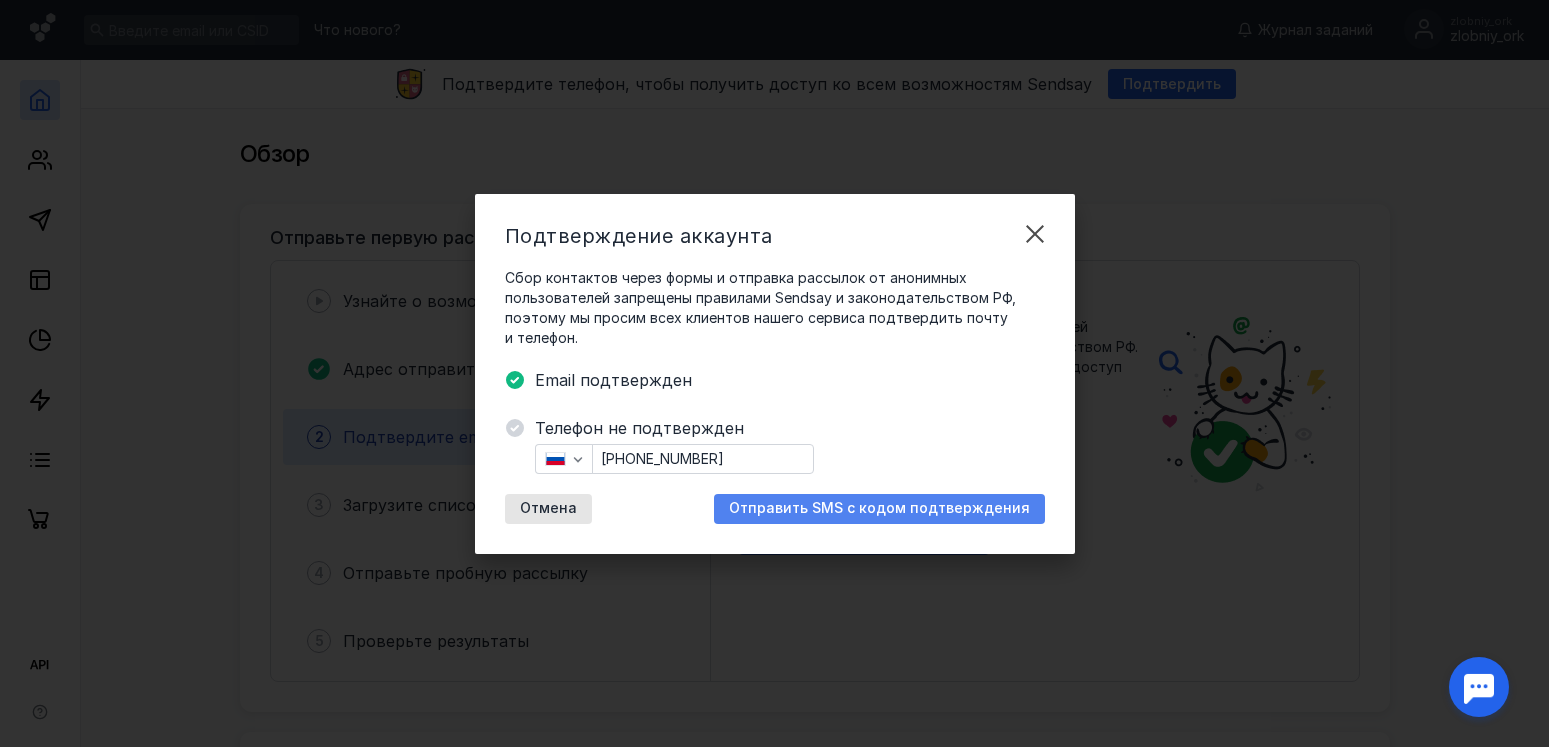 click on "Отправить SMS с кодом подтверждения" at bounding box center (879, 508) 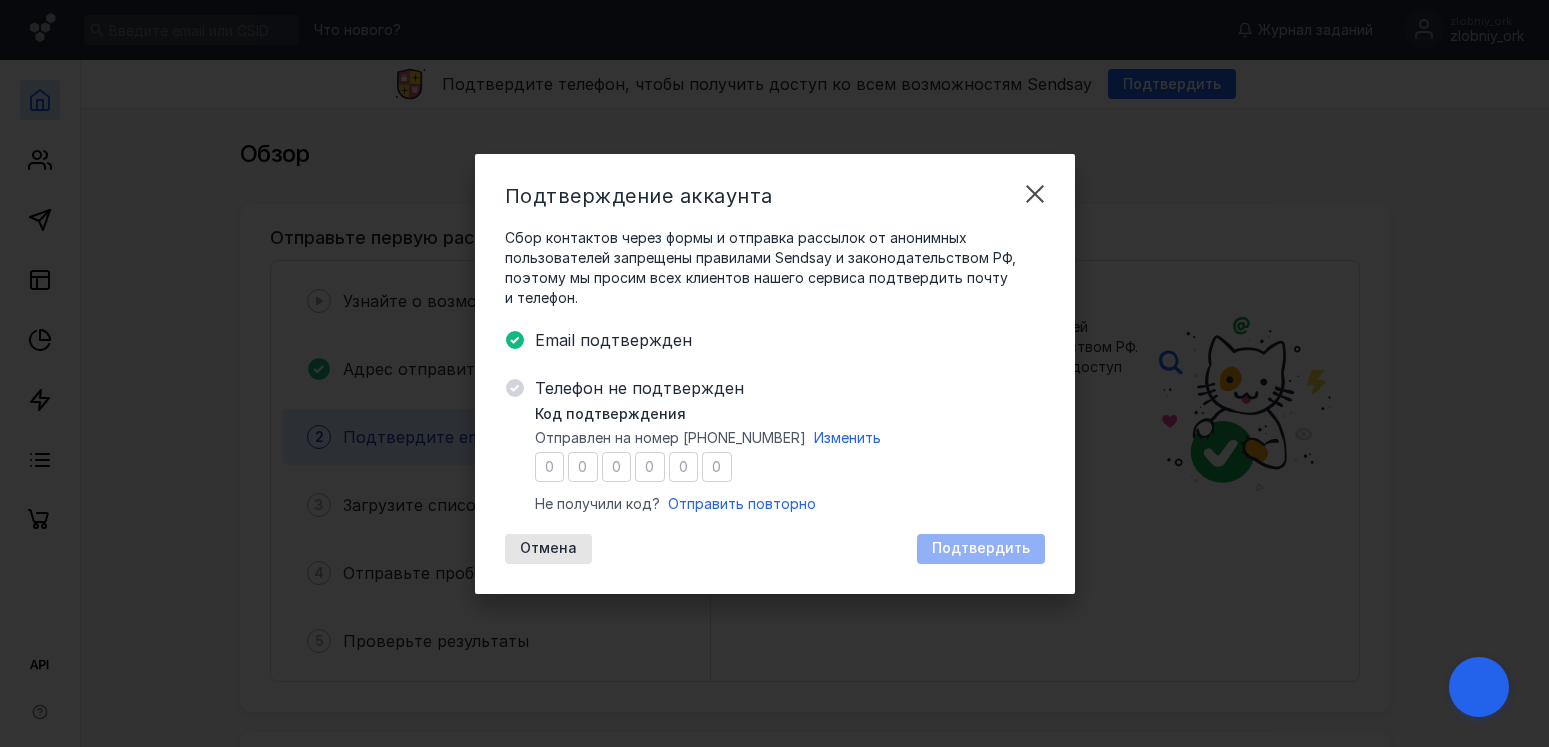 type on "9" 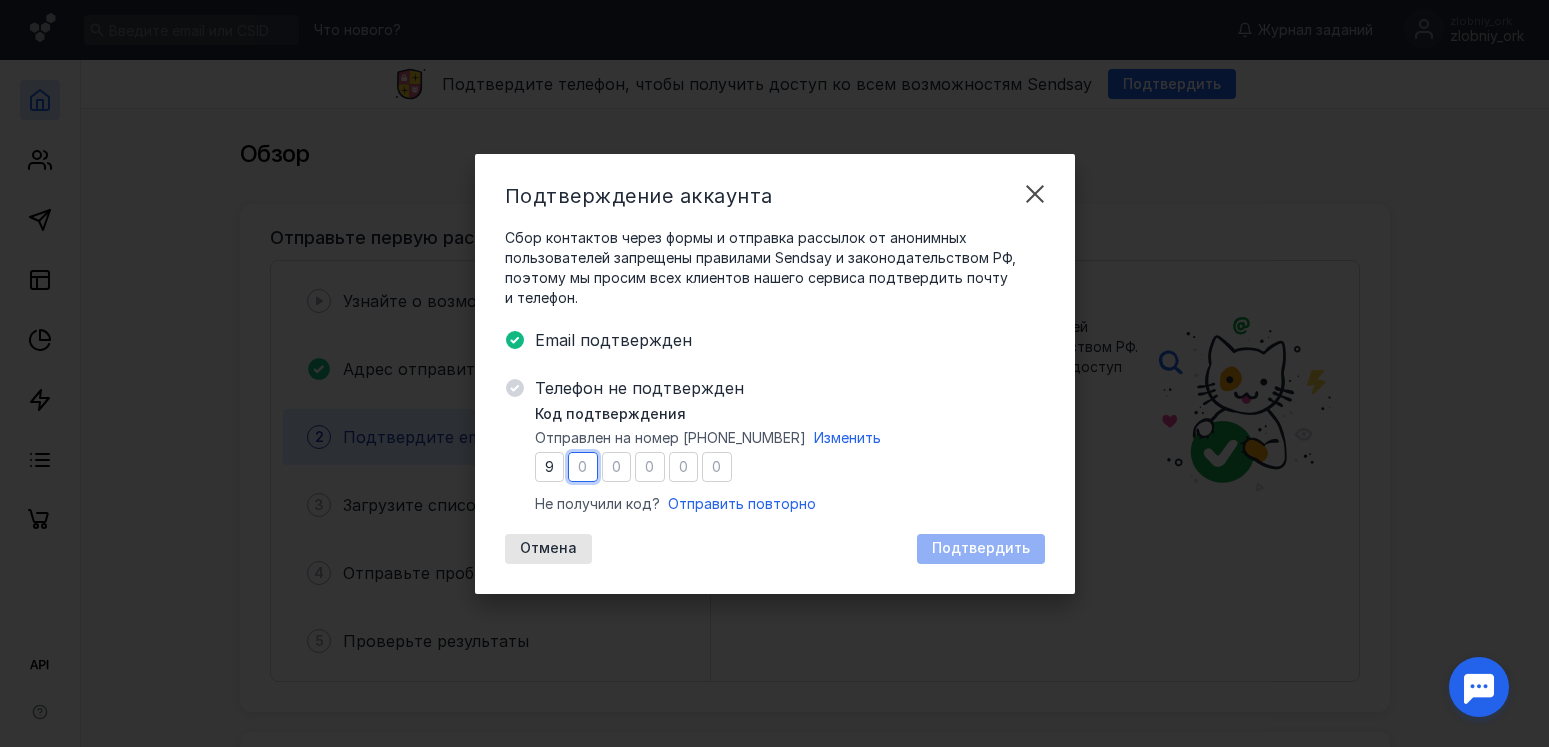 type on "9" 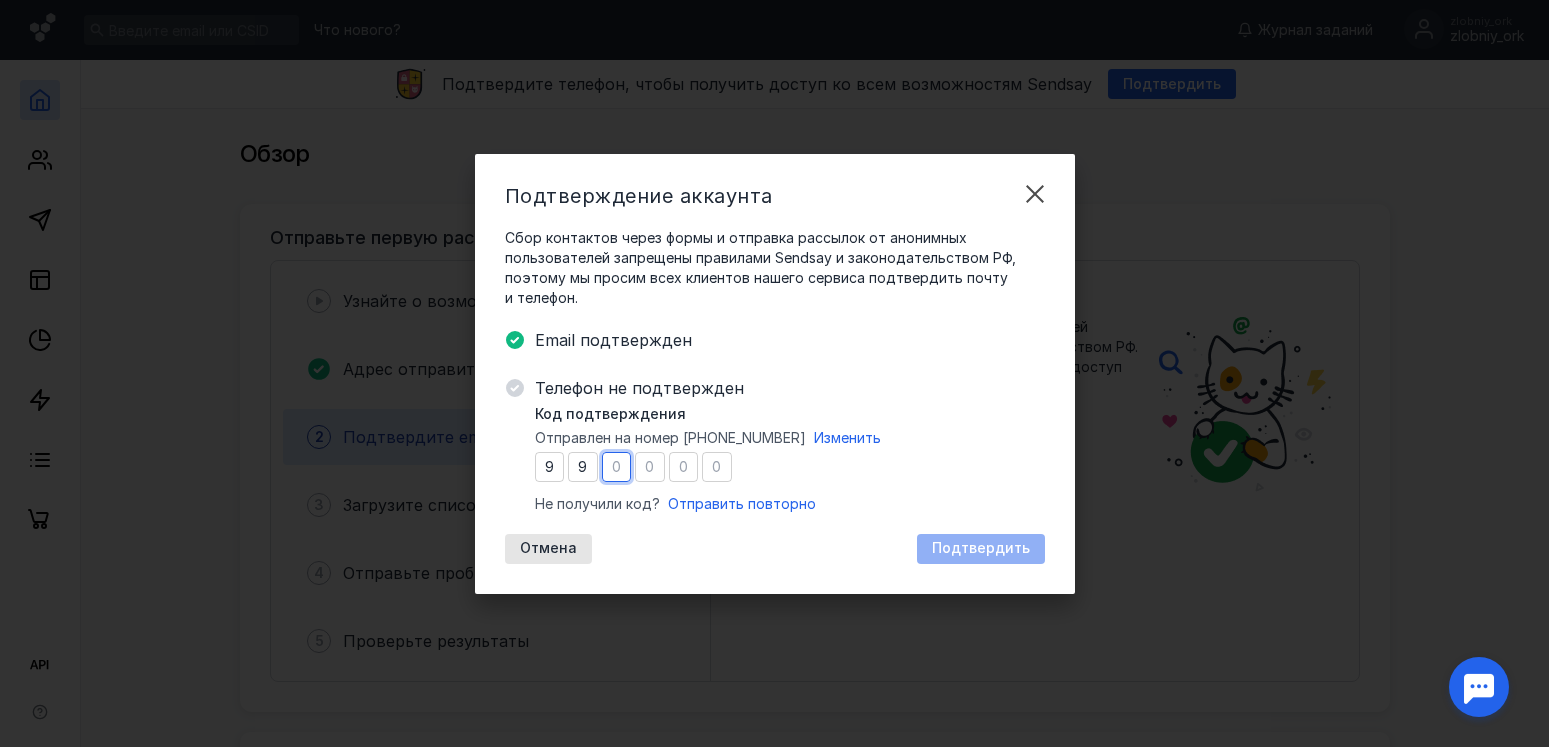 type on "2" 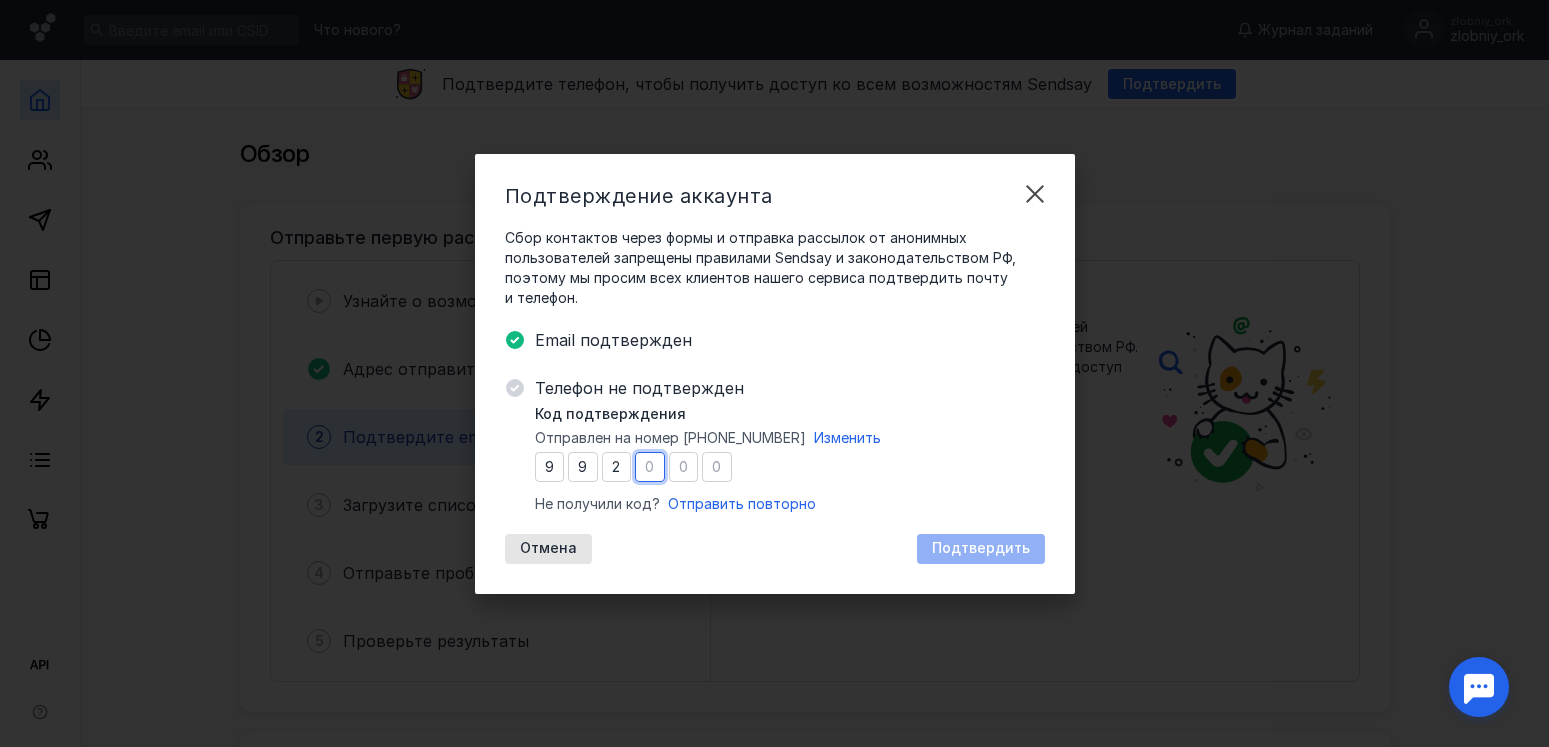 type on "9" 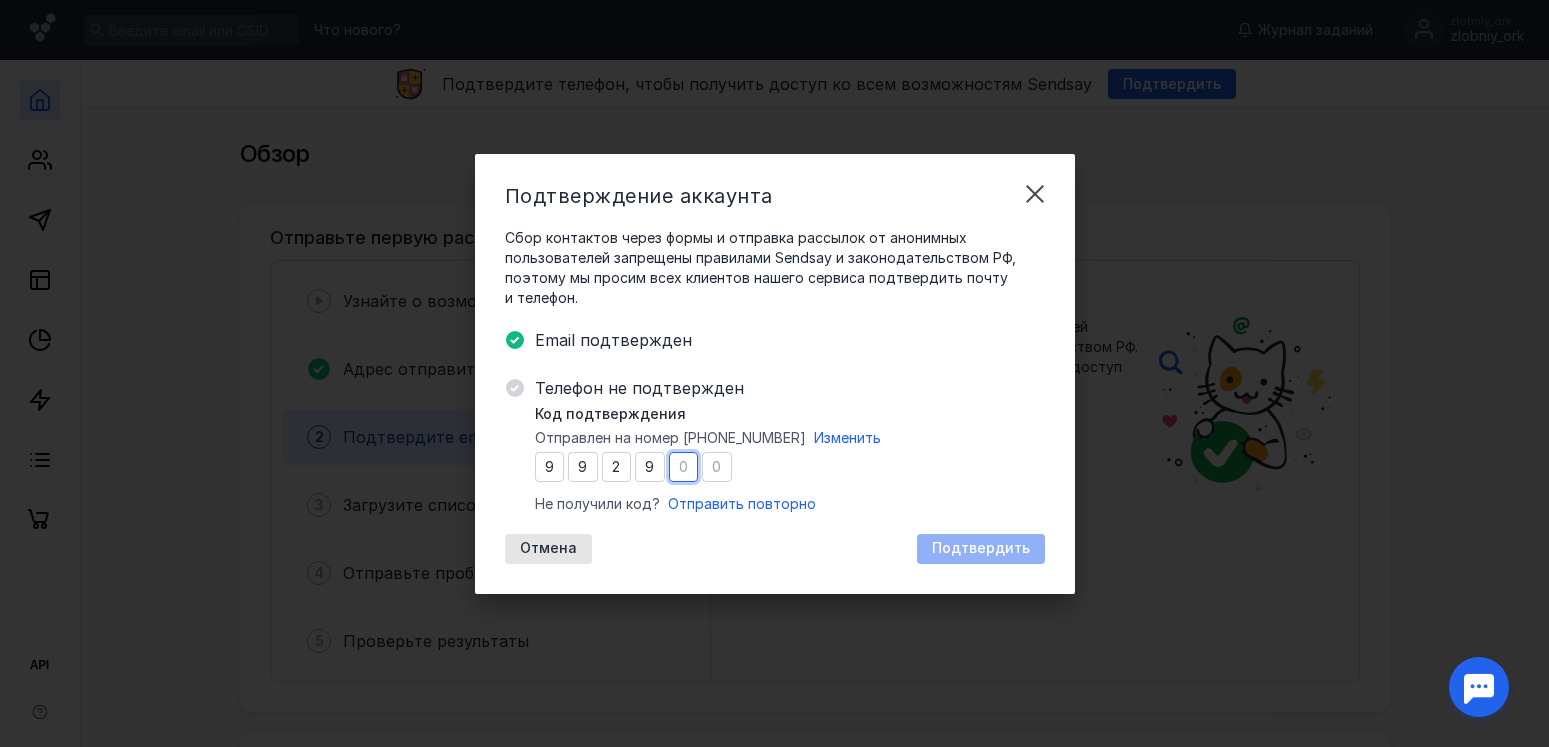 type on "1" 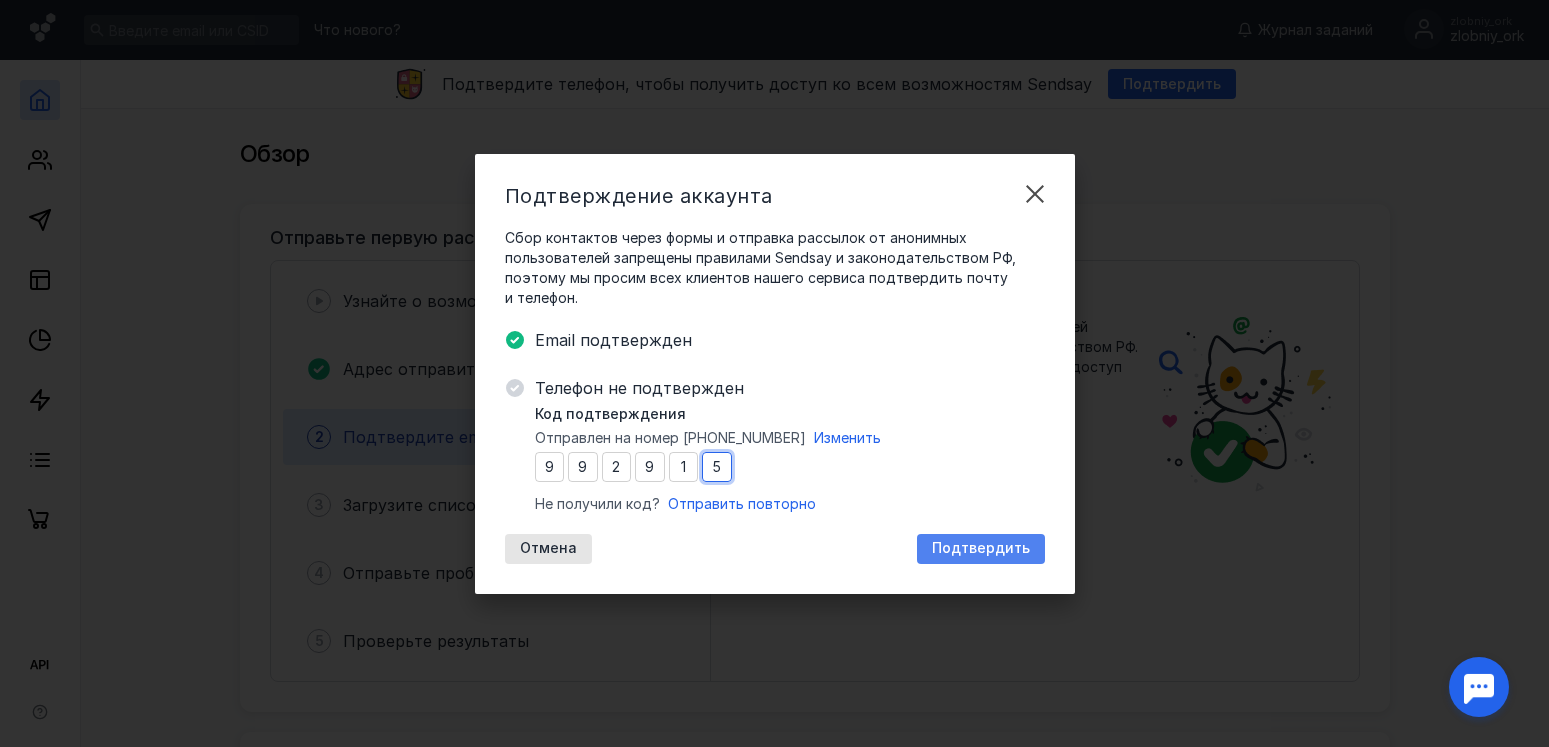 type on "5" 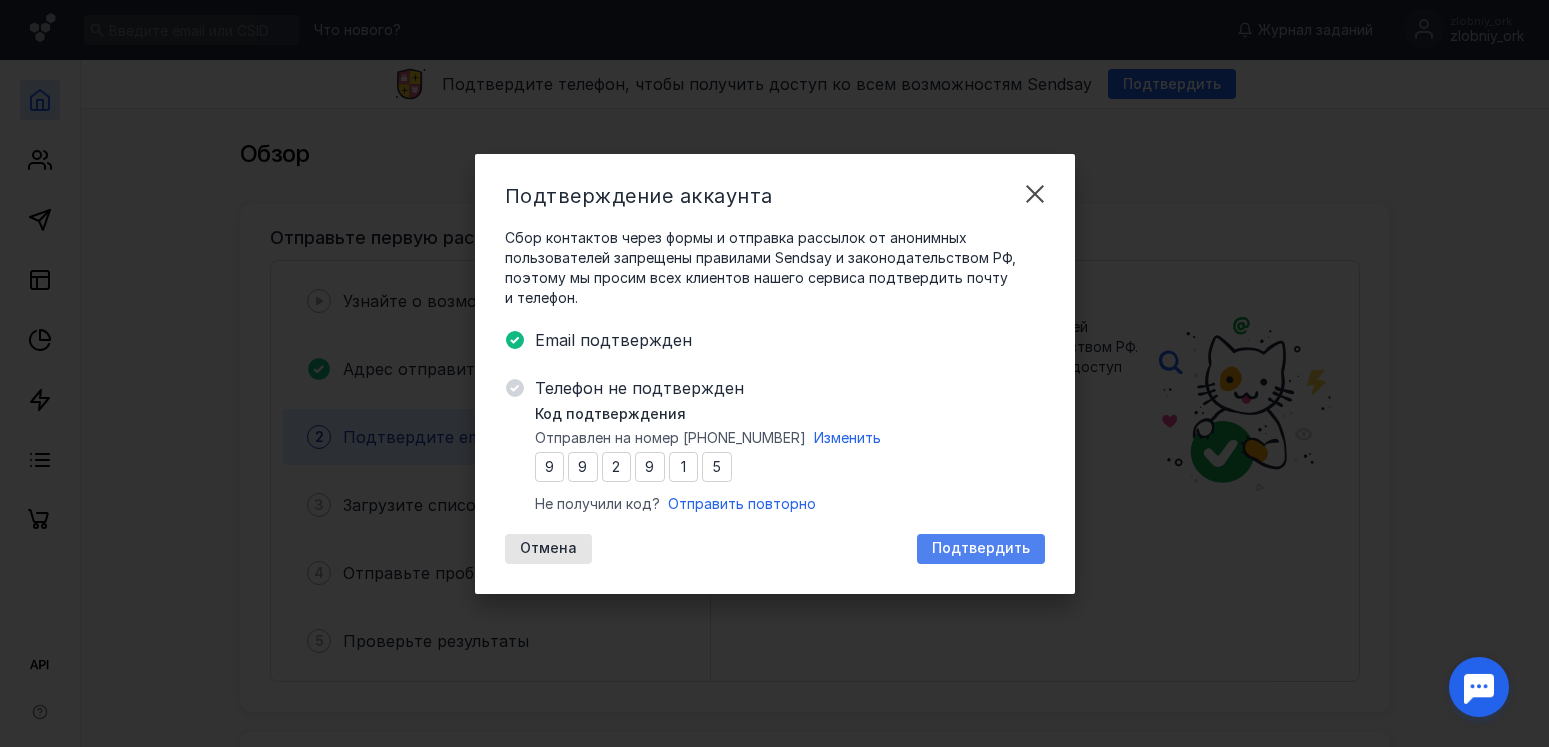 click on "Подтвердить" at bounding box center (981, 548) 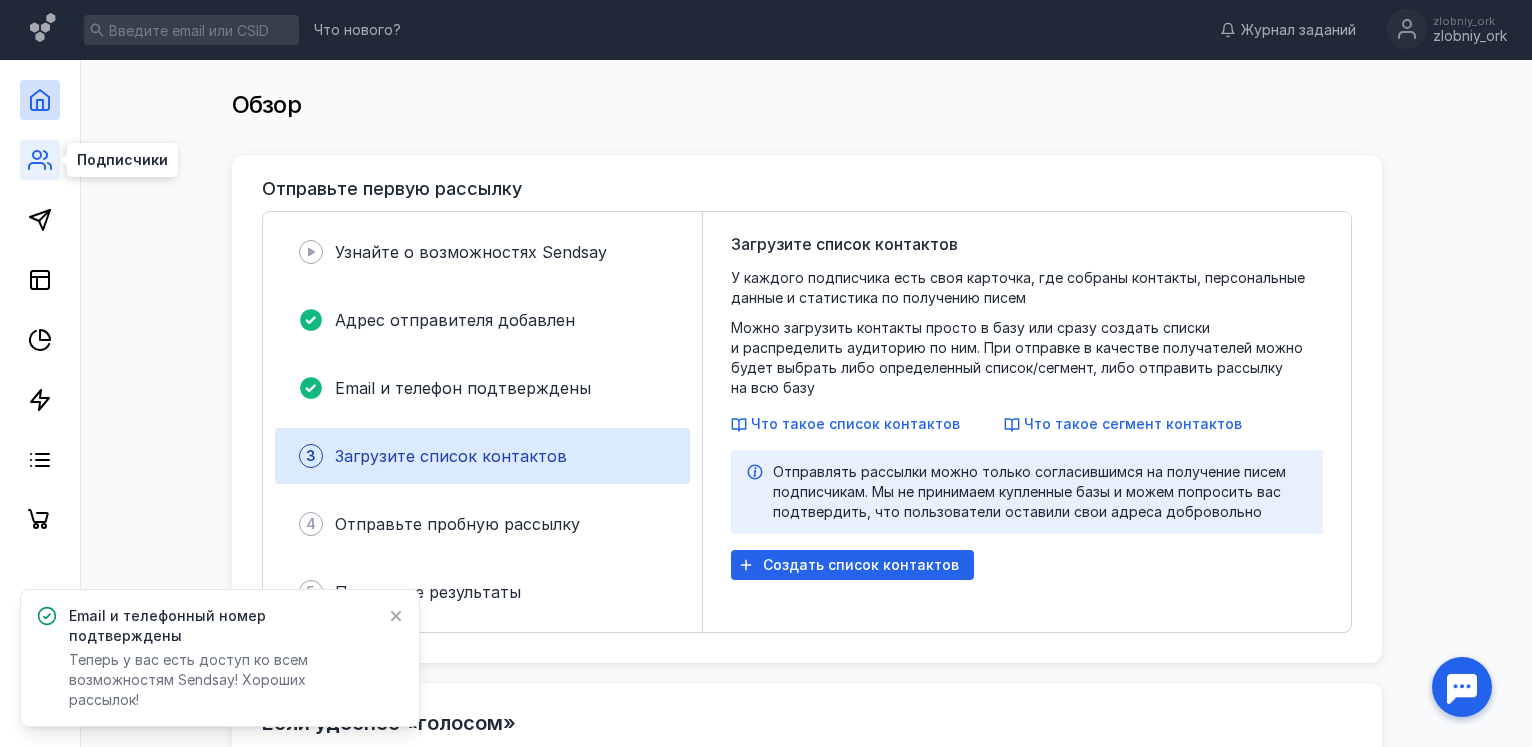 drag, startPoint x: 33, startPoint y: 171, endPoint x: 59, endPoint y: 174, distance: 26.172504 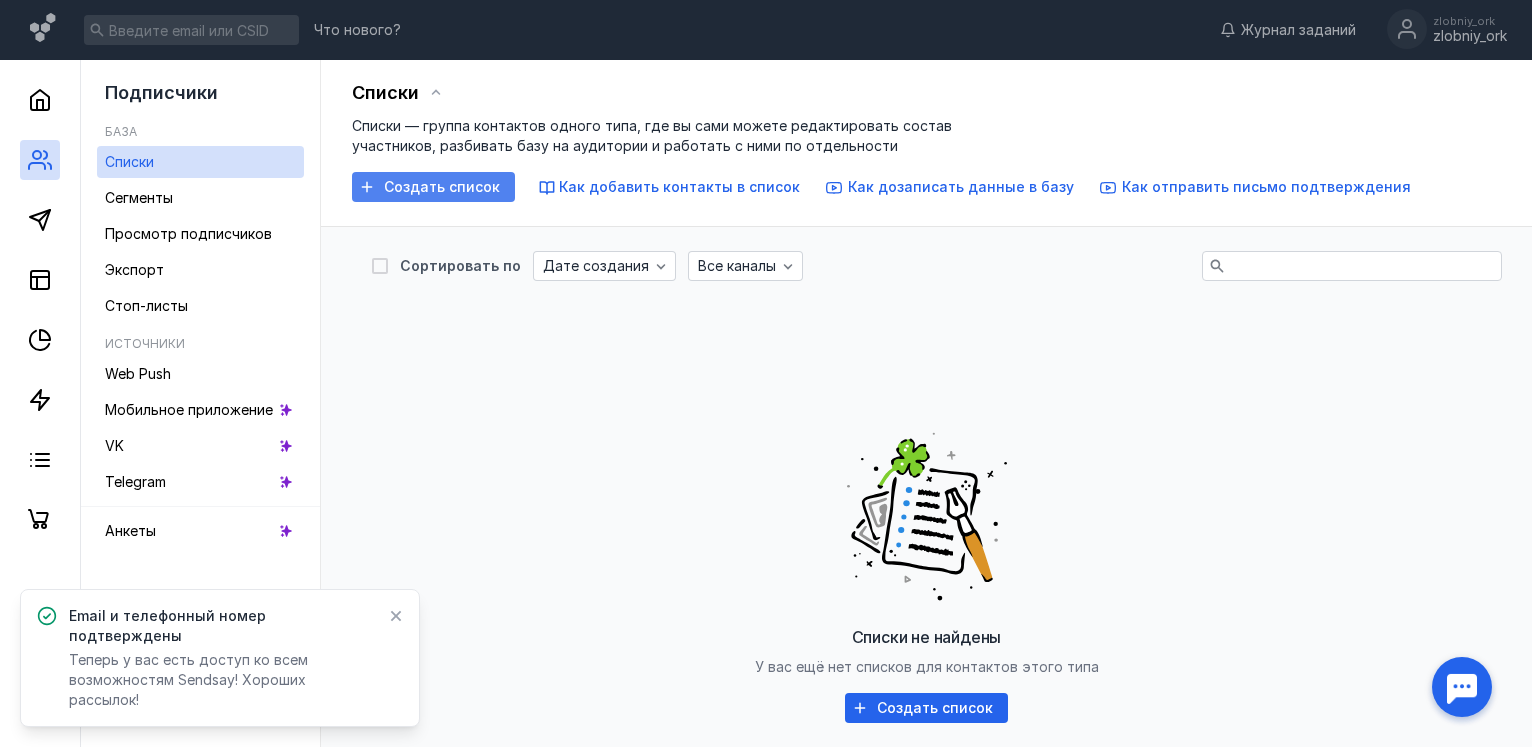 click on "Создать список" at bounding box center [442, 187] 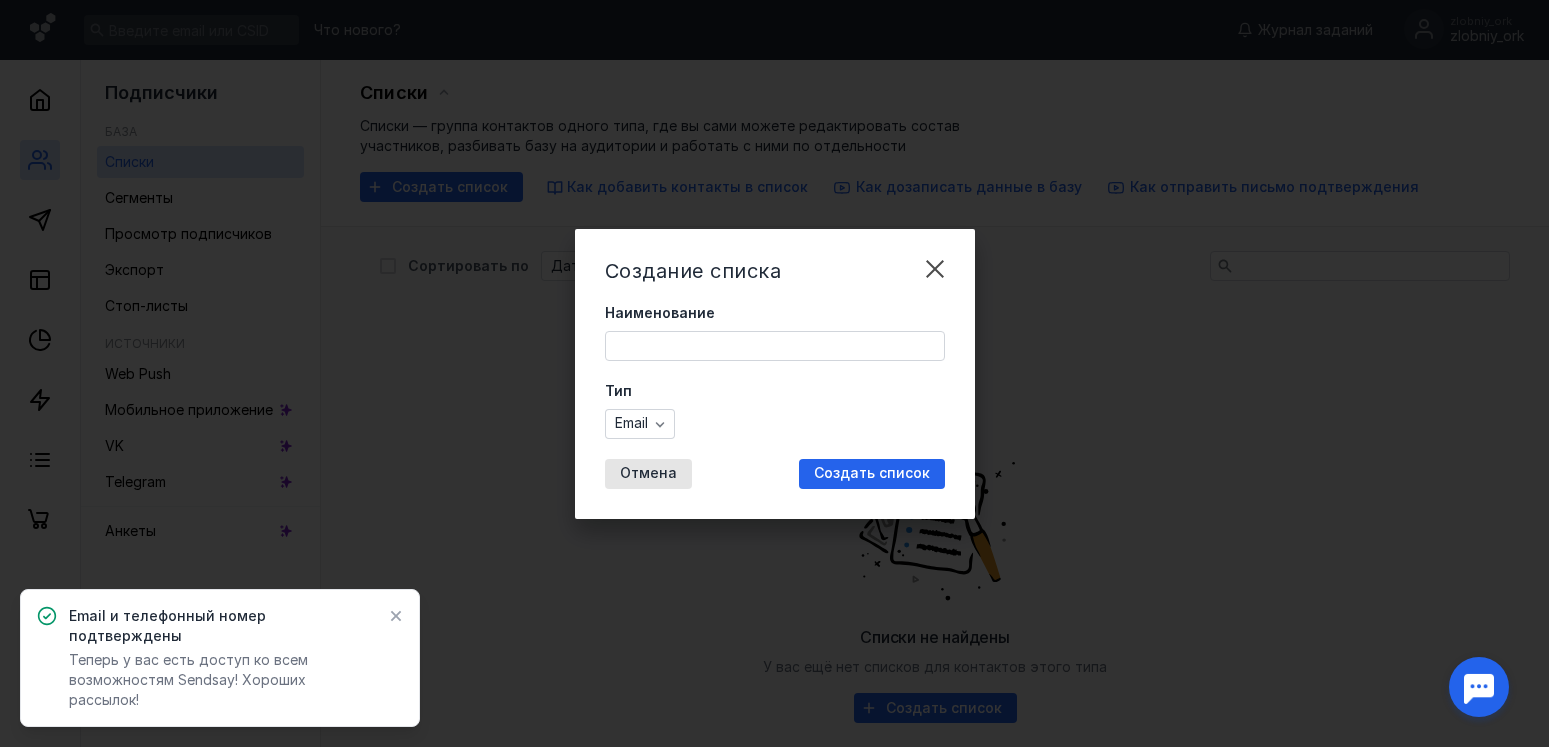 click on "Наименование" at bounding box center [775, 346] 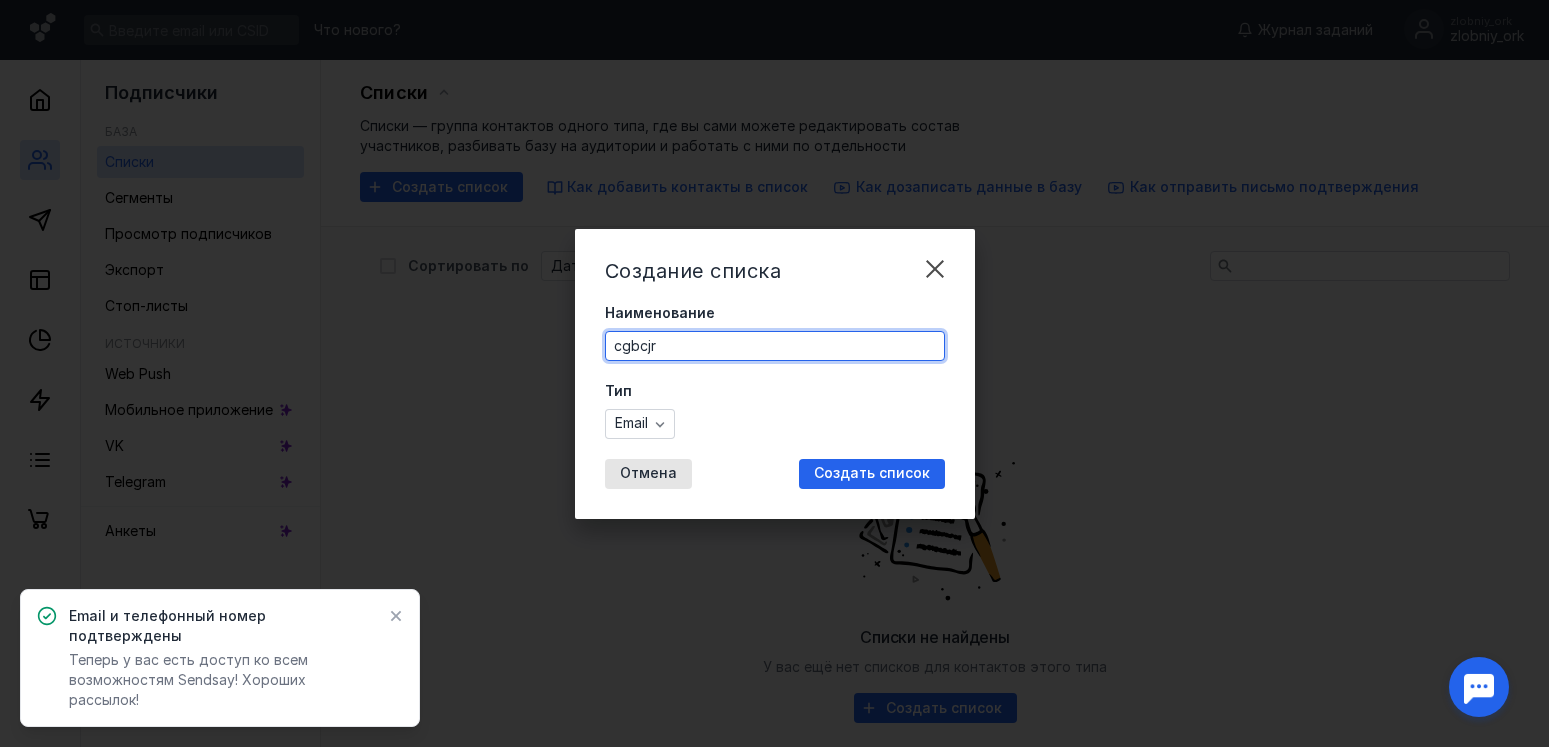 click on "cgbcjr" at bounding box center [775, 346] 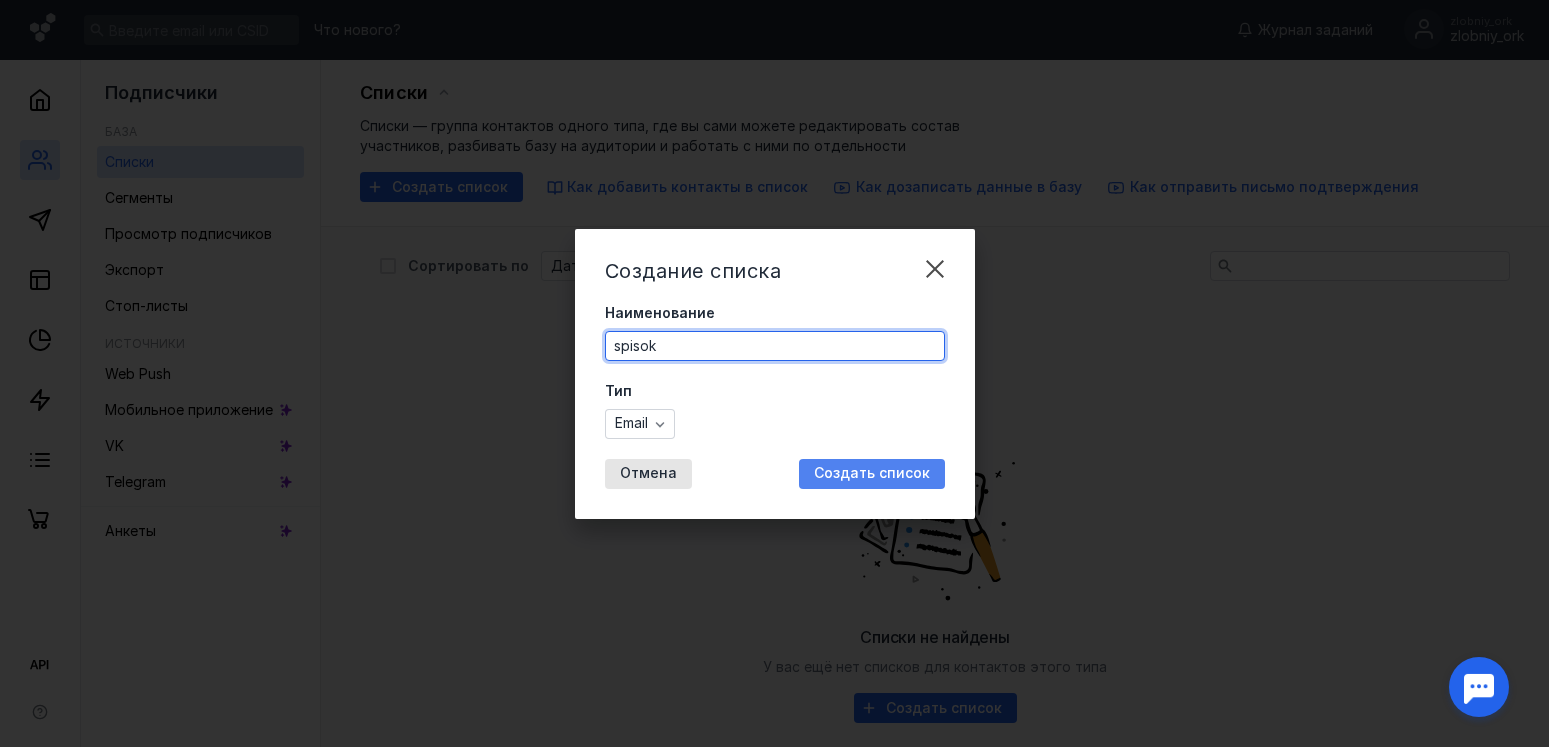 type on "spisok" 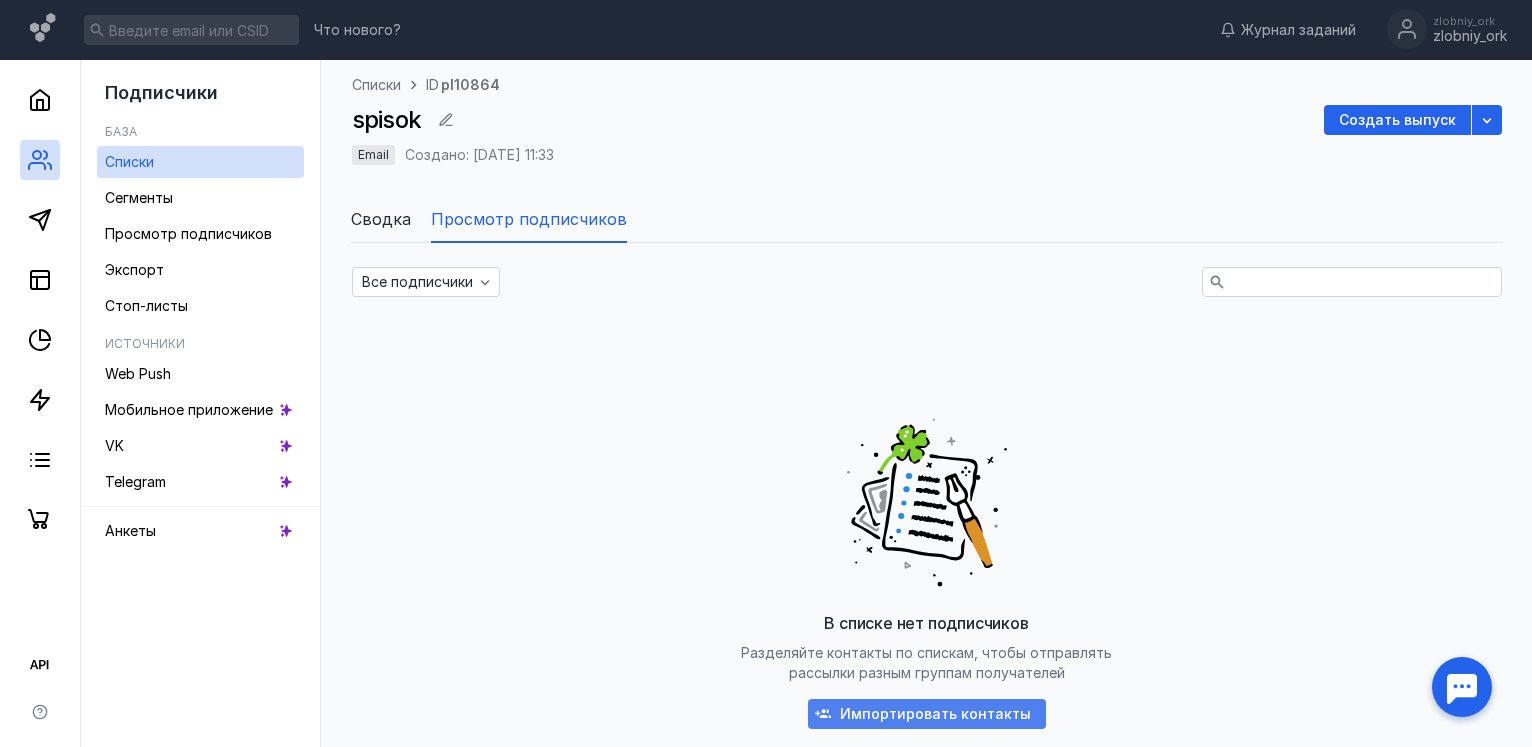 click 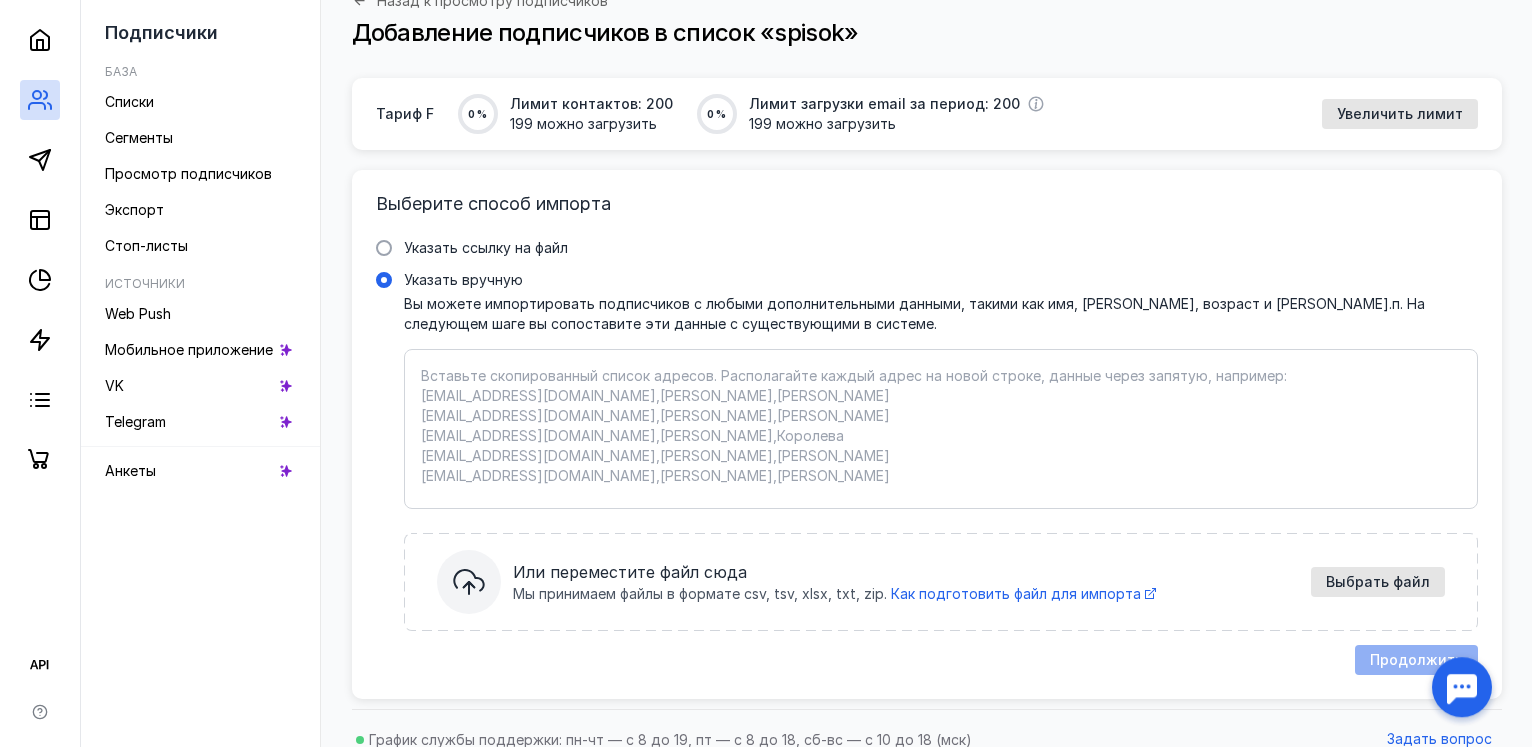 scroll, scrollTop: 104, scrollLeft: 0, axis: vertical 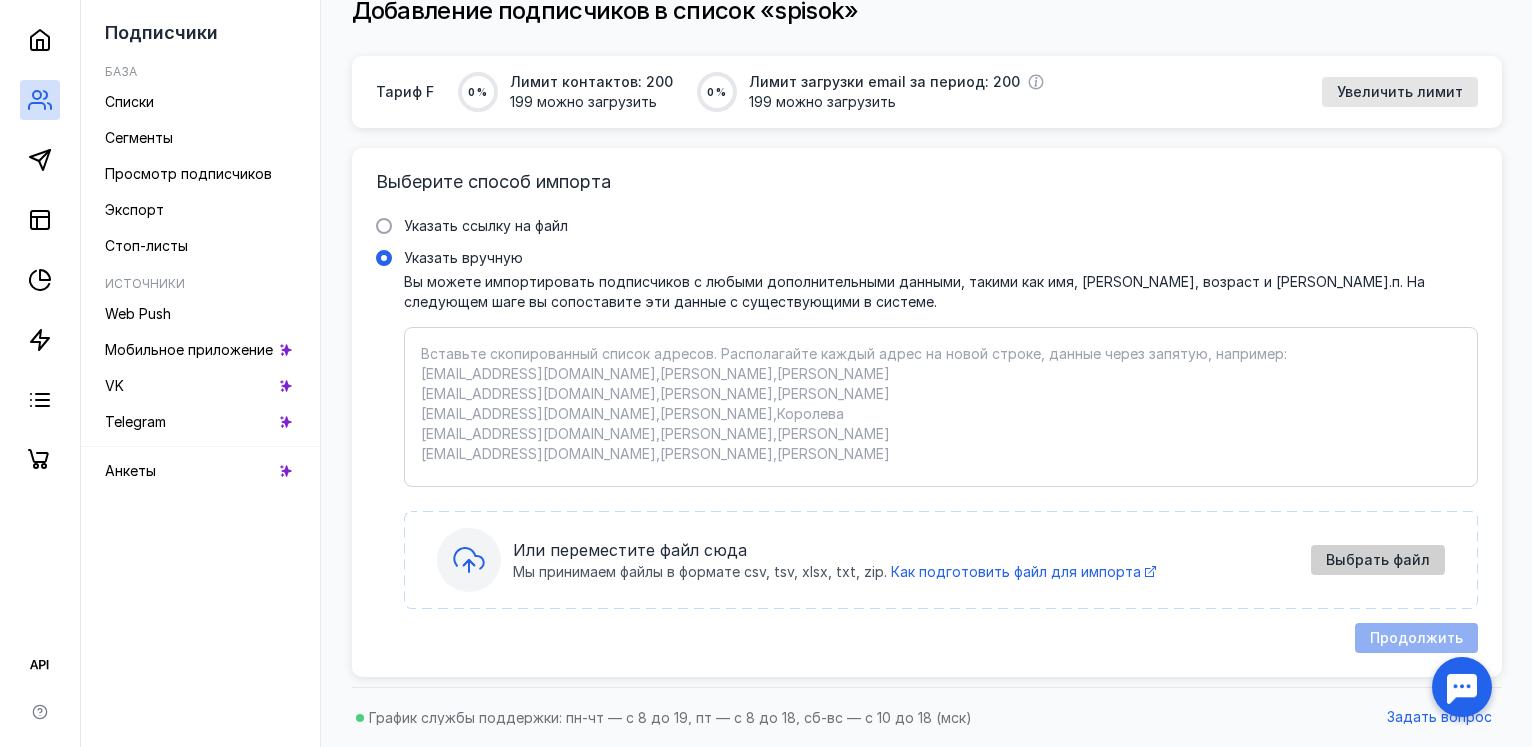 click on "Выбрать файл" at bounding box center (1378, 560) 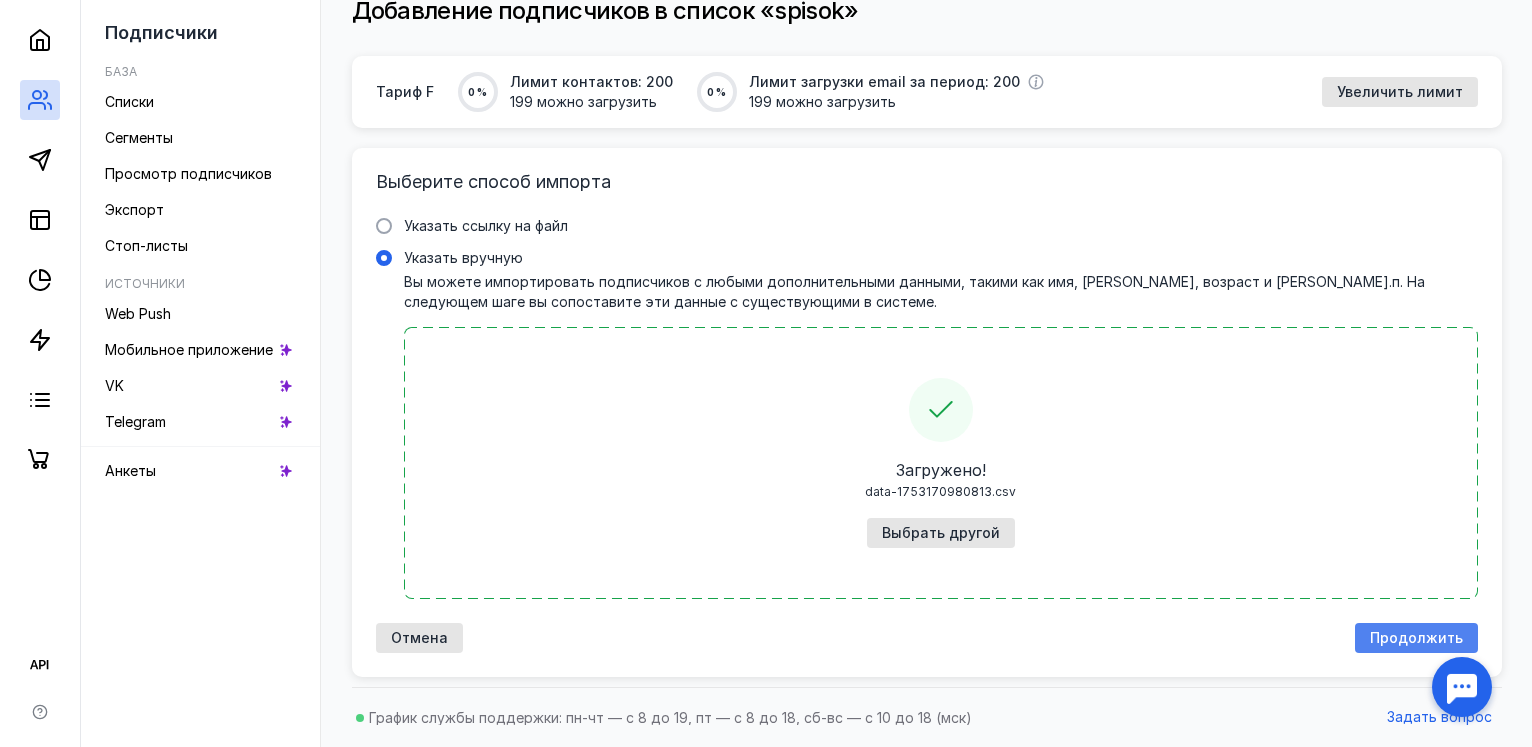 click on "Продолжить" at bounding box center [1416, 638] 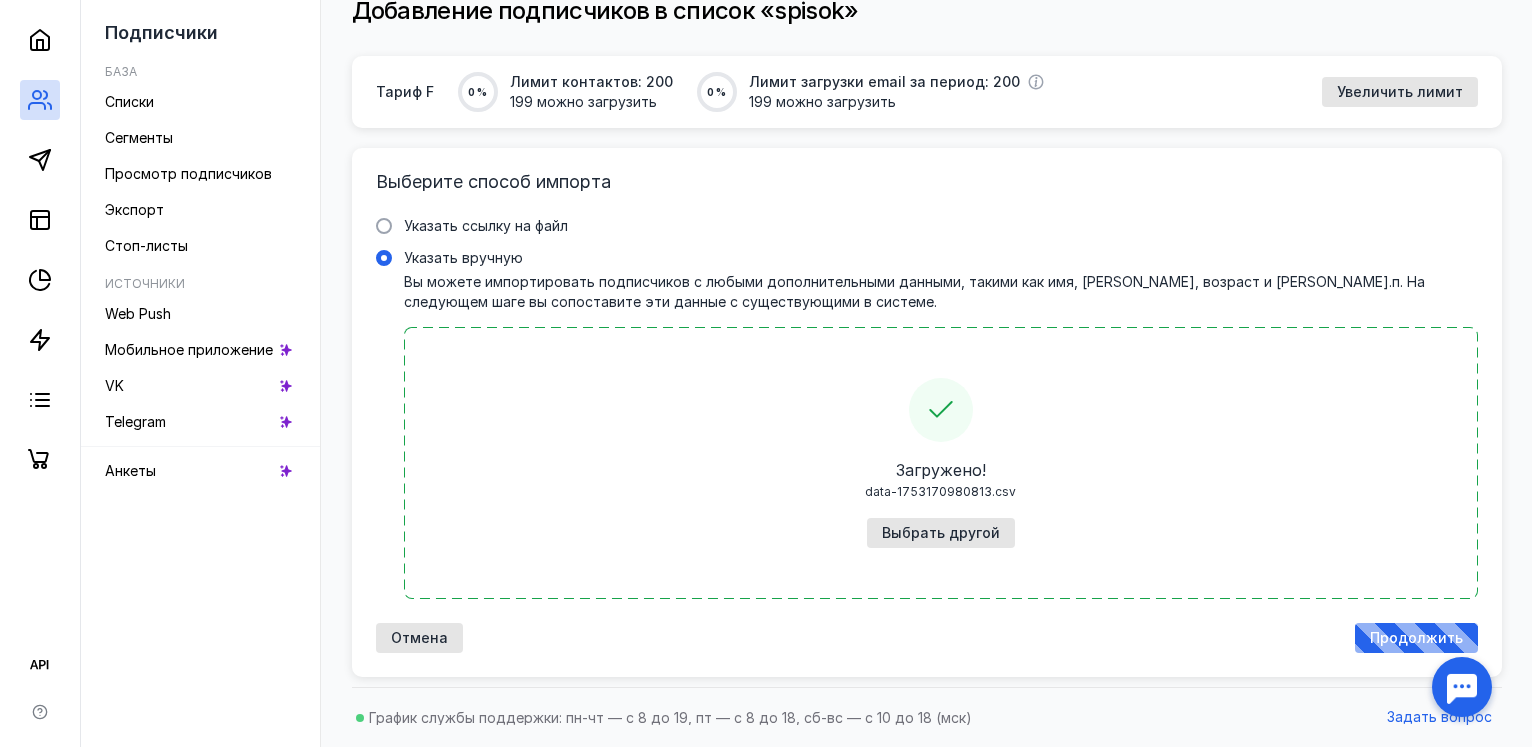 scroll, scrollTop: 0, scrollLeft: 0, axis: both 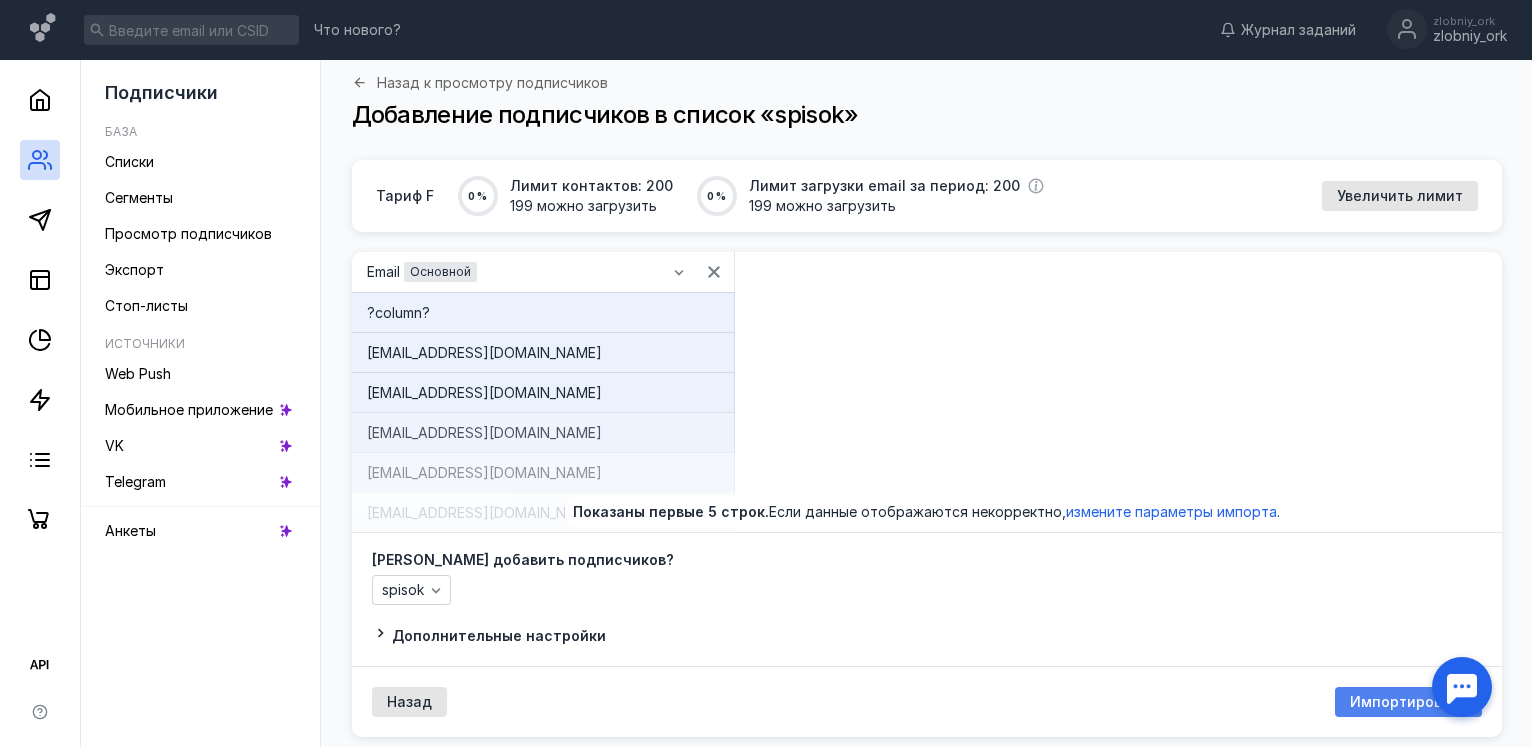 click on "Импортировать" at bounding box center (1408, 702) 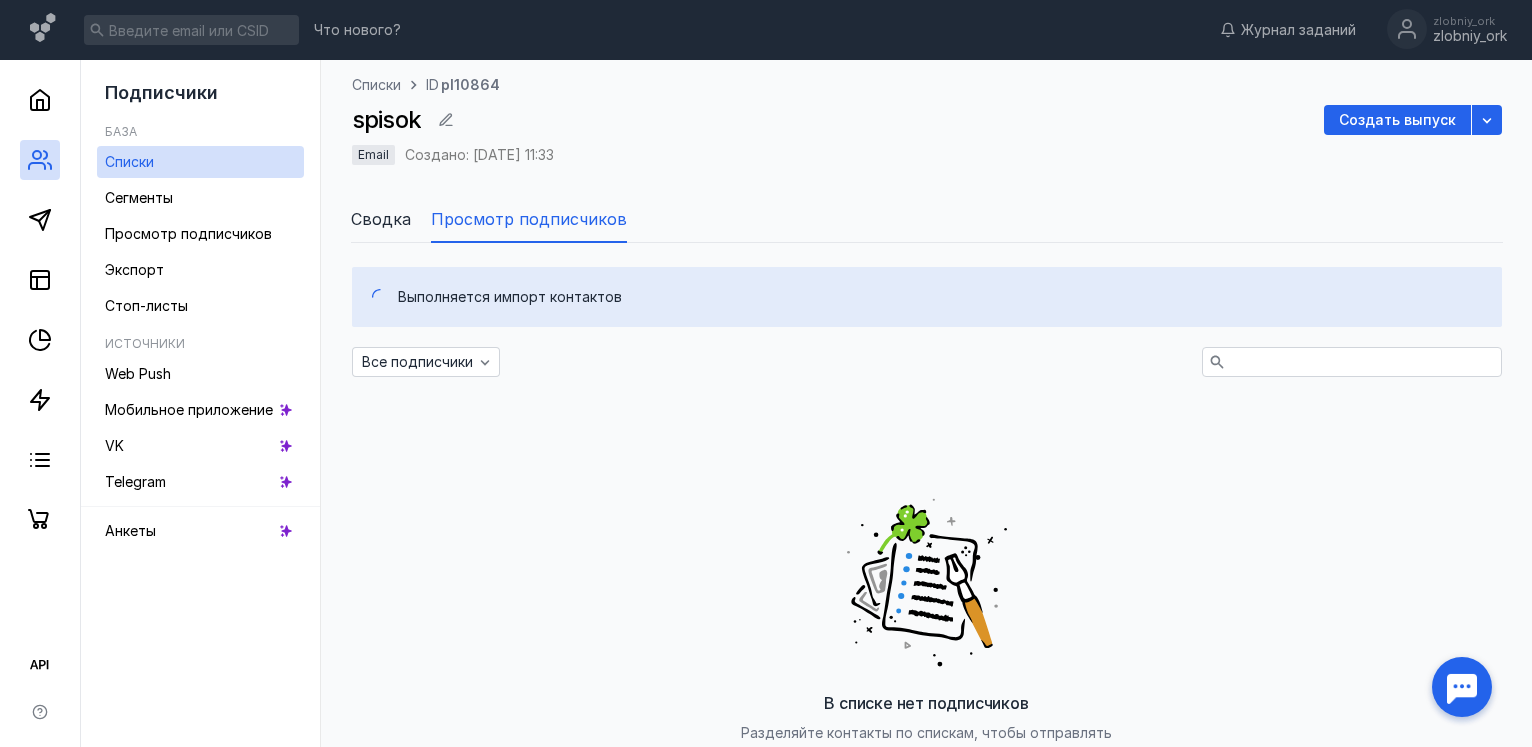 click on "Списки ID pl10864 spisok Создать выпуск Email Создано: 22.07.2025, 11:33" at bounding box center [927, 132] 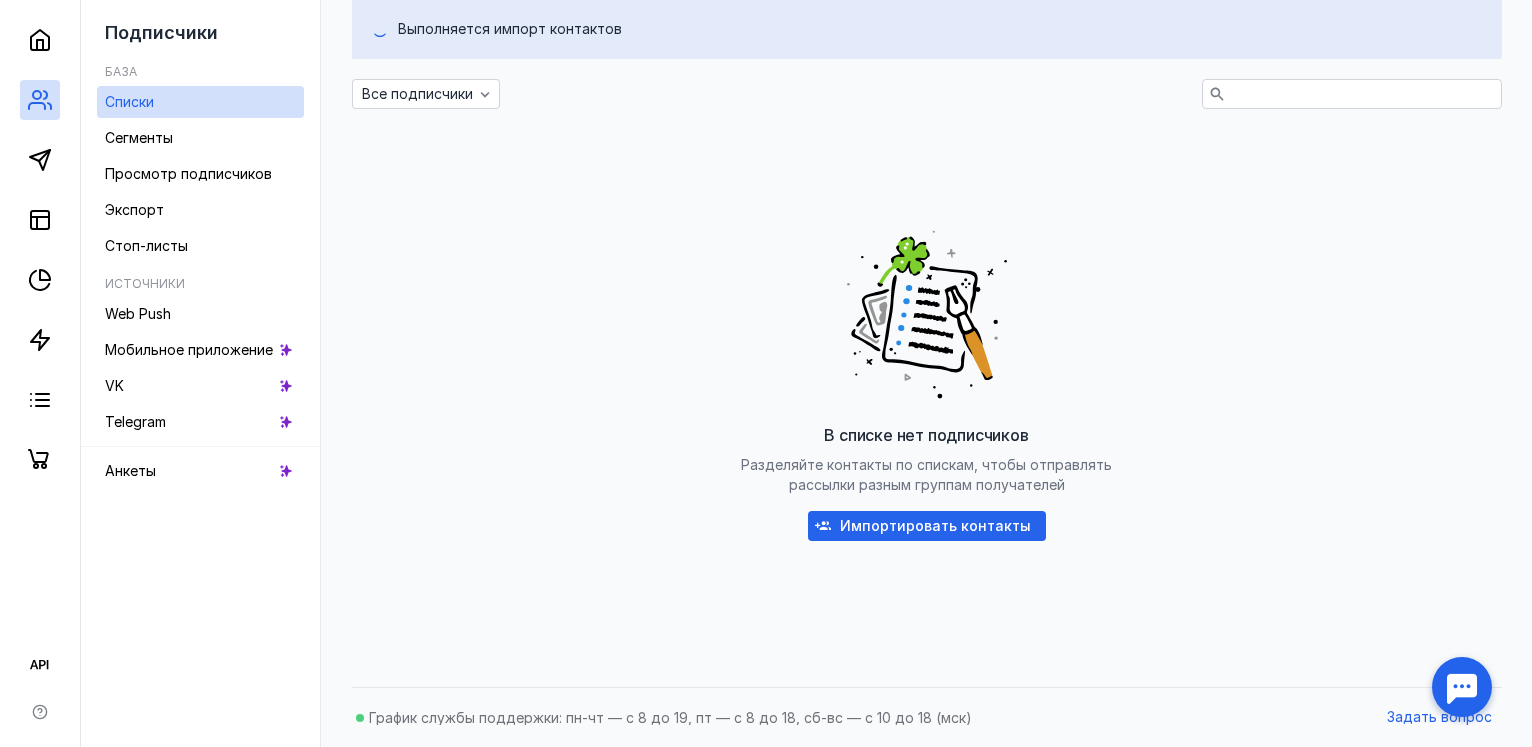 scroll, scrollTop: 0, scrollLeft: 0, axis: both 